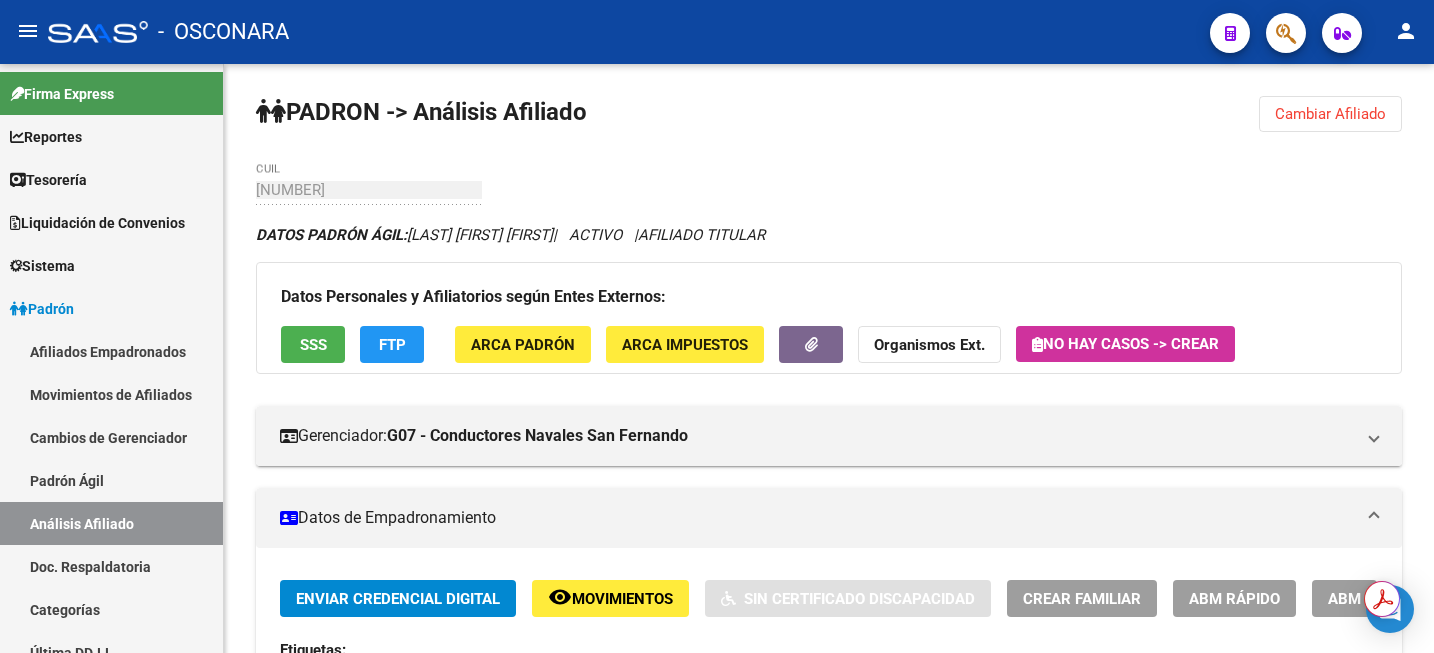 scroll, scrollTop: 0, scrollLeft: 0, axis: both 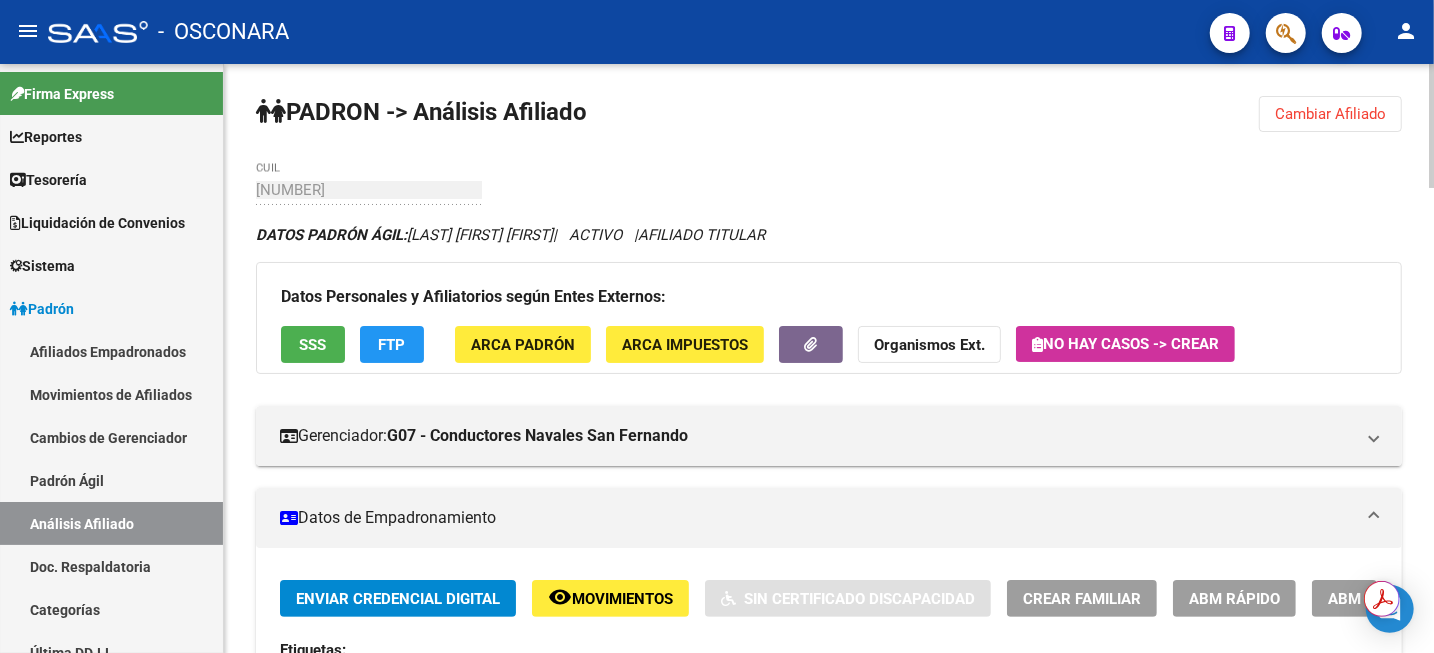 click on "Cambiar Afiliado" 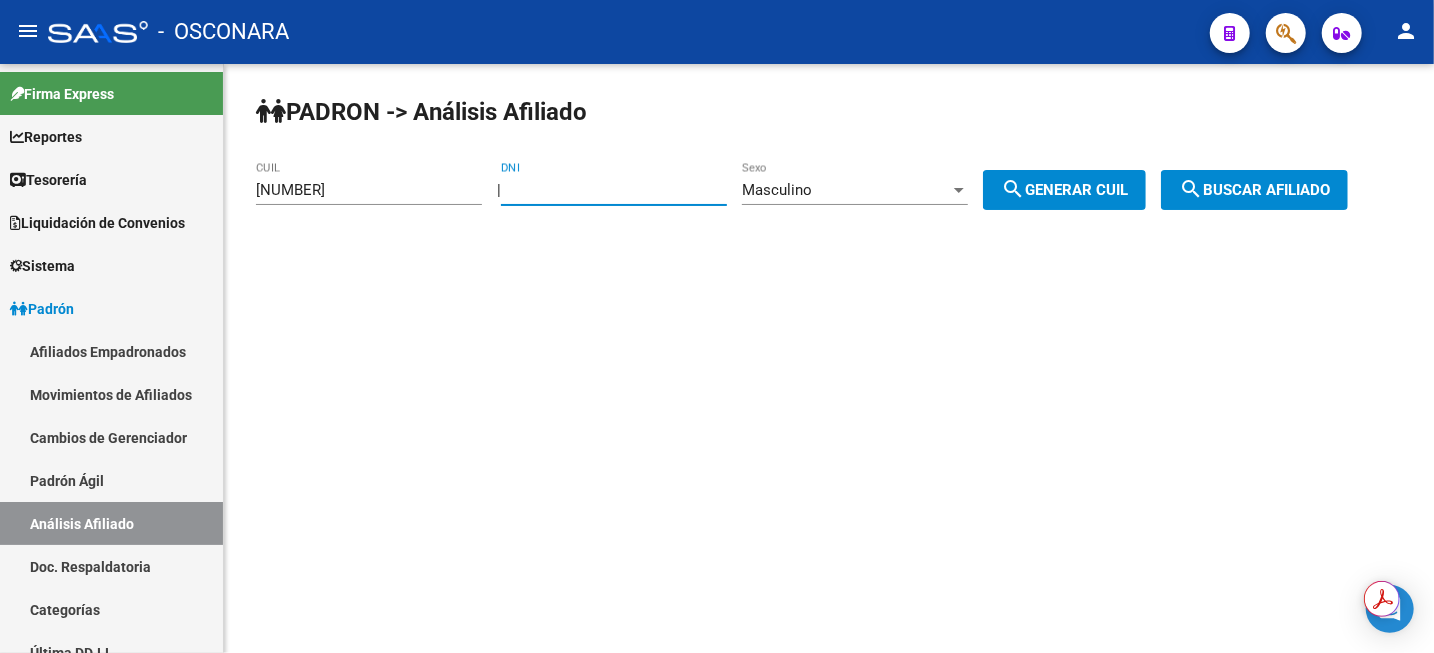 drag, startPoint x: 618, startPoint y: 195, endPoint x: 468, endPoint y: 195, distance: 150 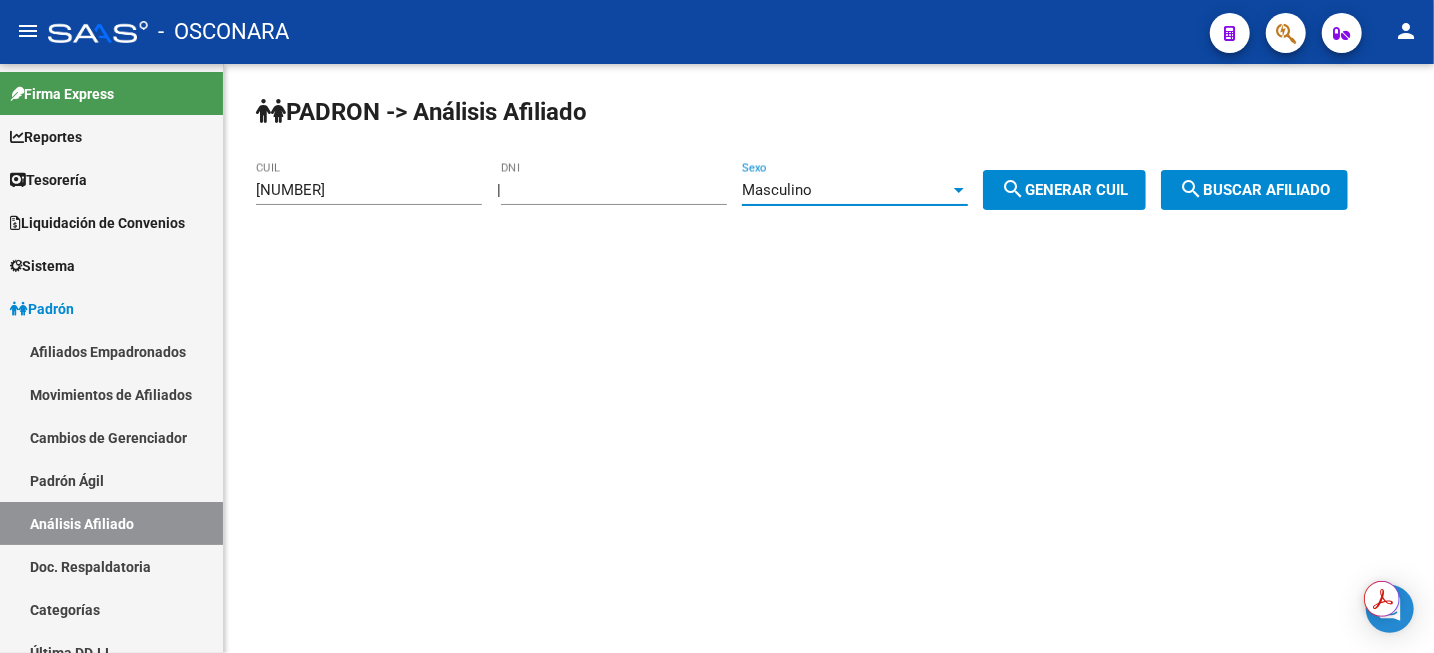 click on "Masculino" at bounding box center [846, 190] 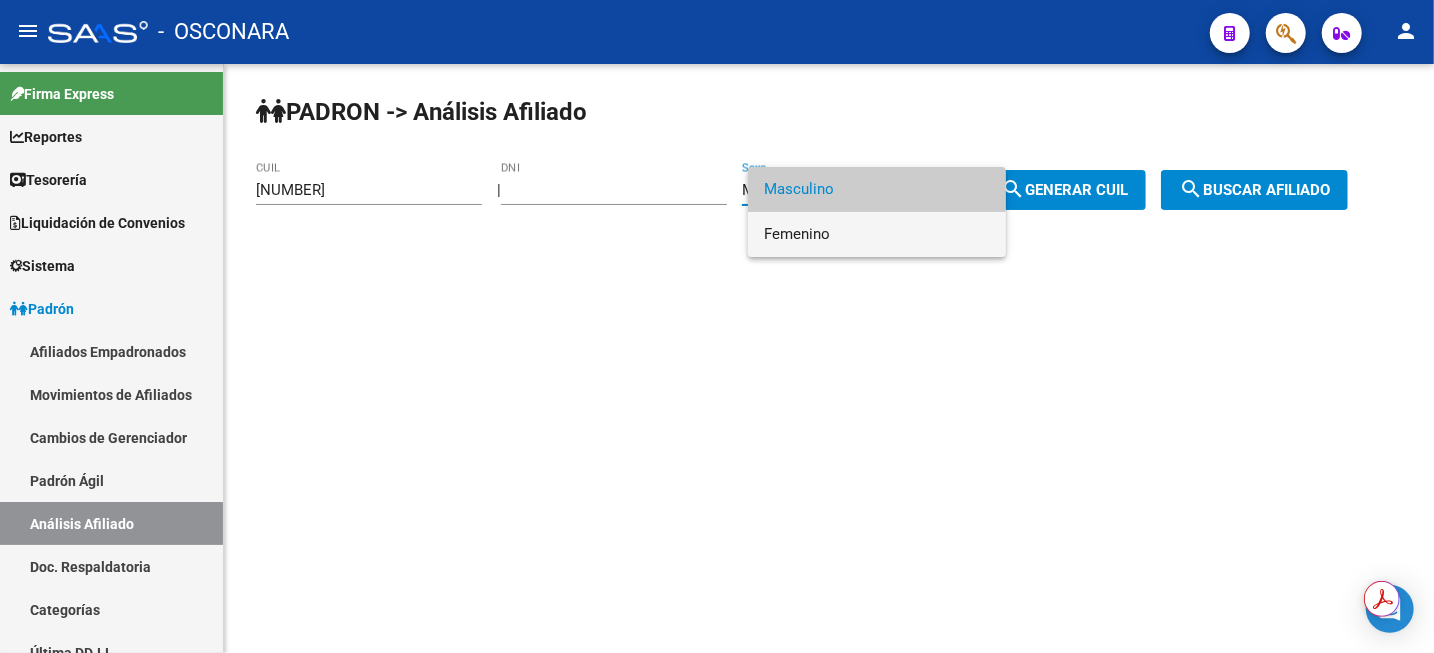 click on "Femenino" at bounding box center (877, 234) 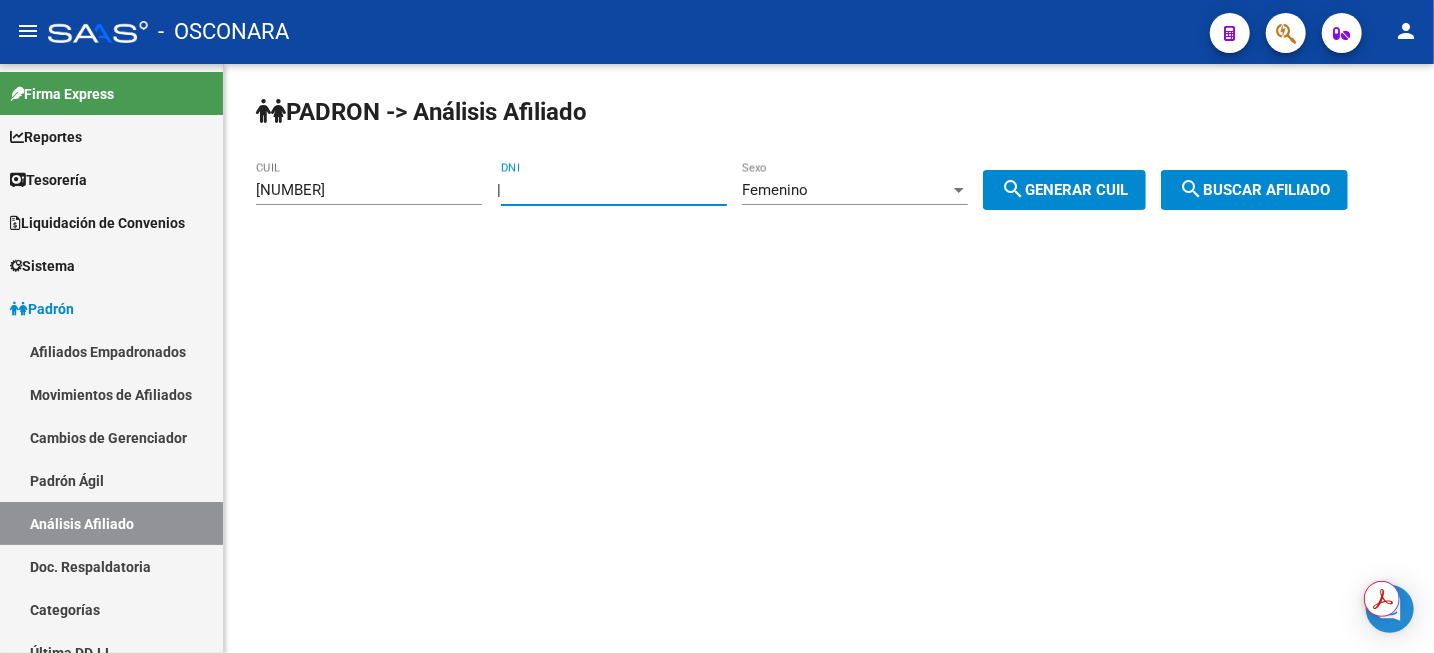 click on "[NUMBER]" at bounding box center [614, 190] 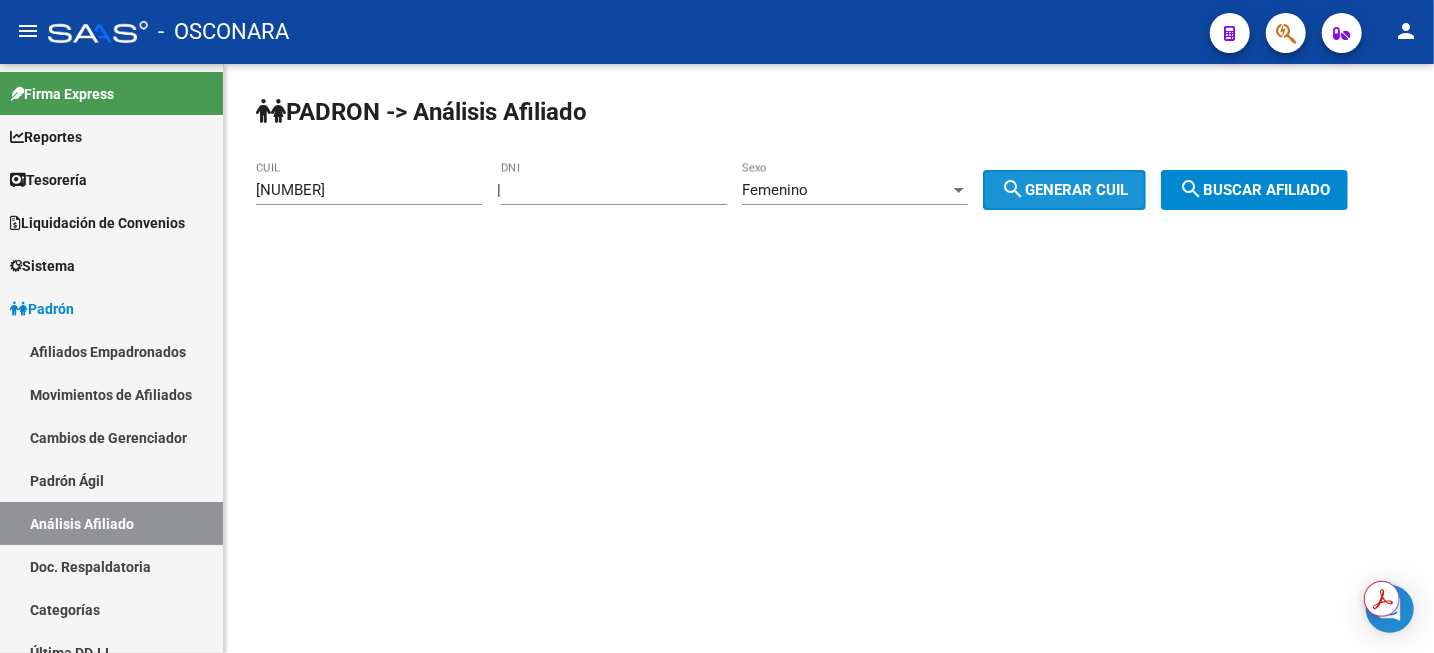click on "search  Generar CUIL" 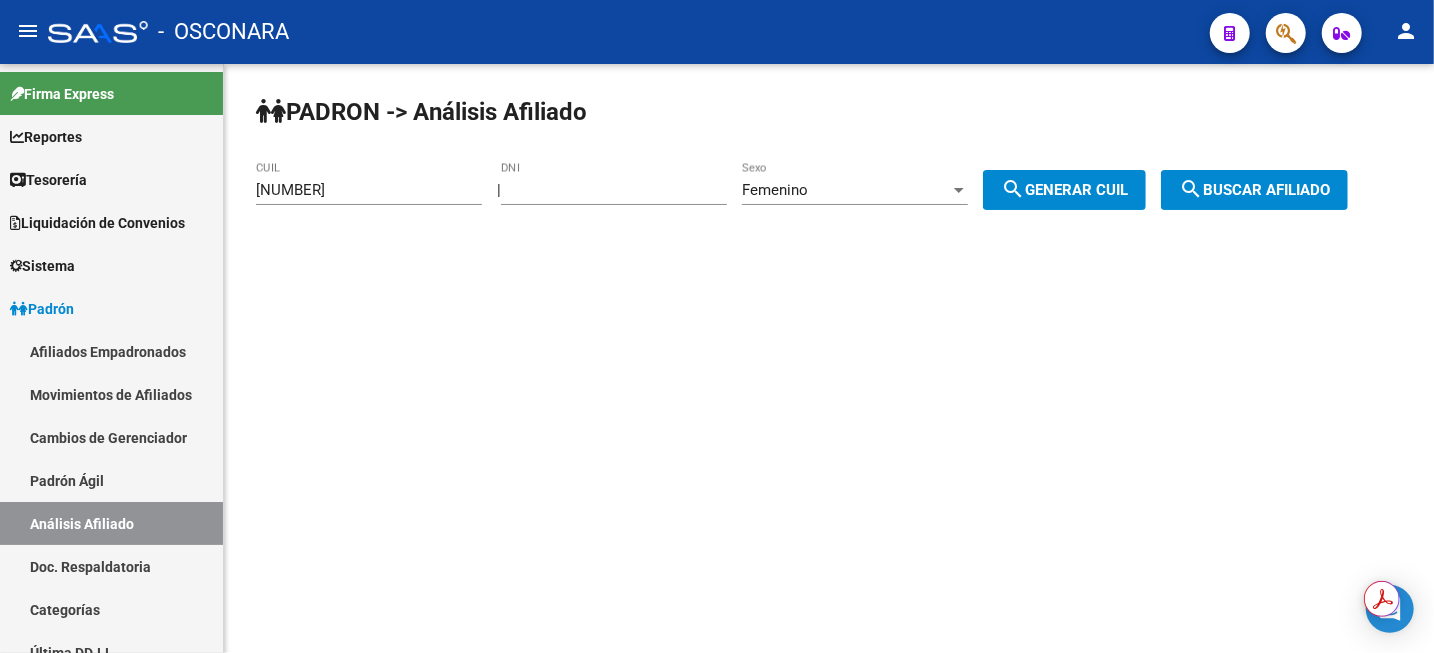 click on "search  Buscar afiliado" 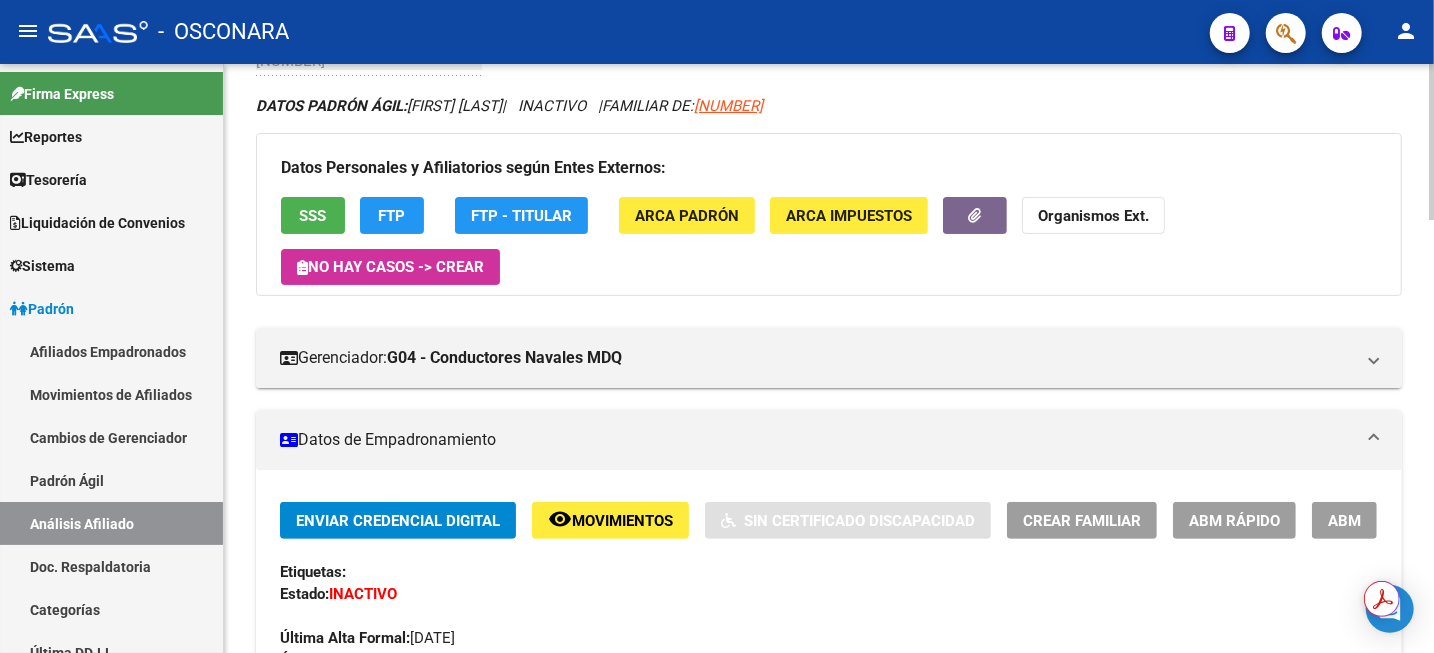 scroll, scrollTop: 125, scrollLeft: 0, axis: vertical 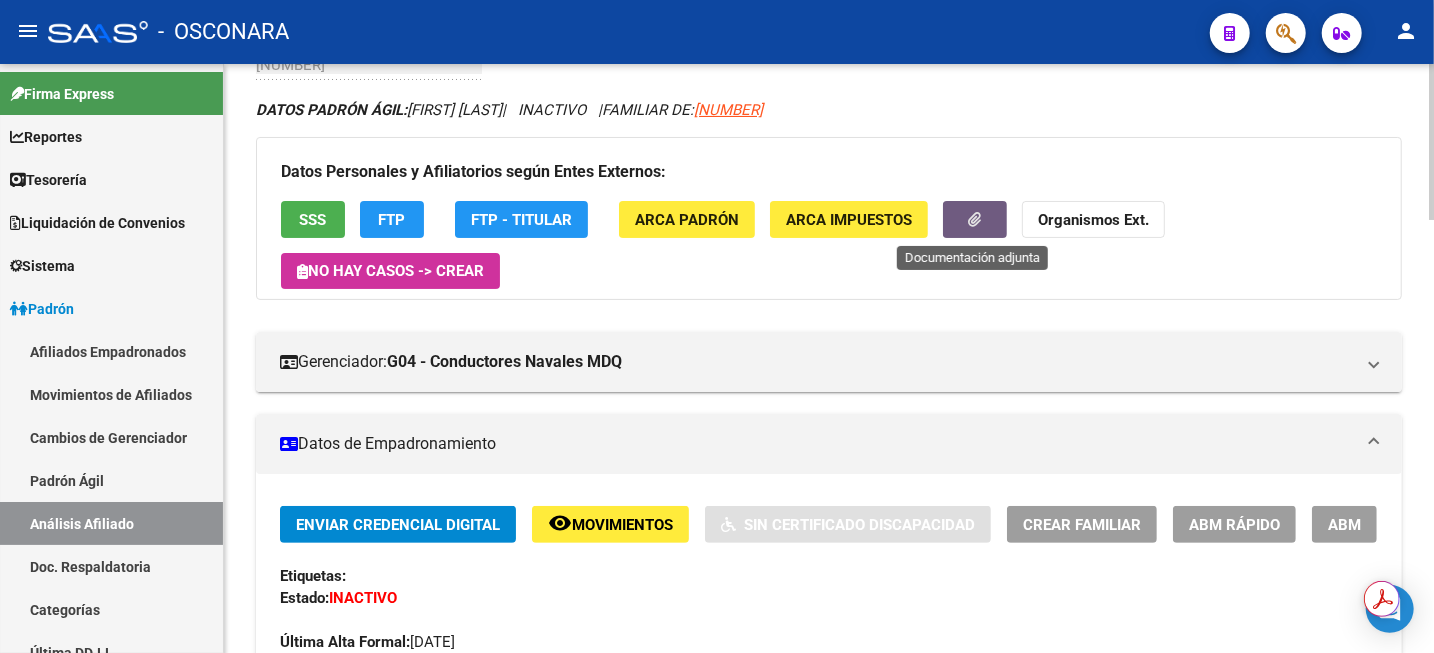 click 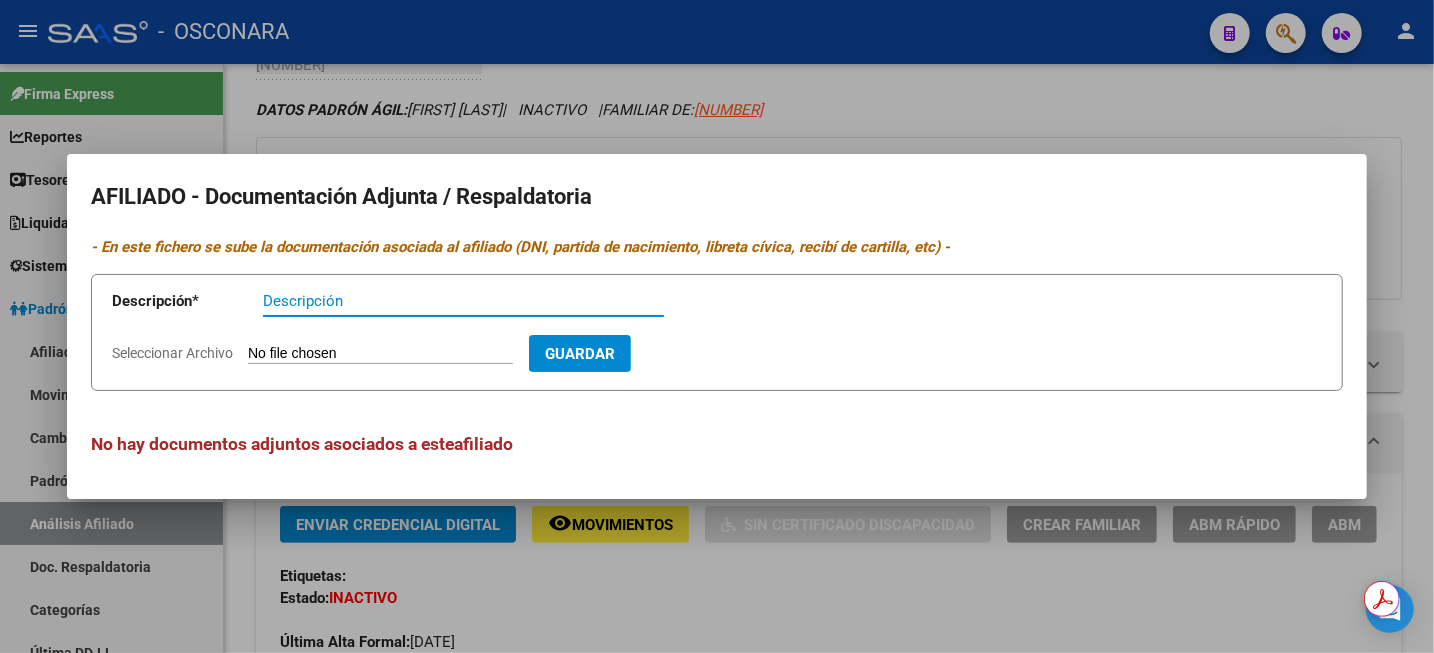 click at bounding box center [717, 326] 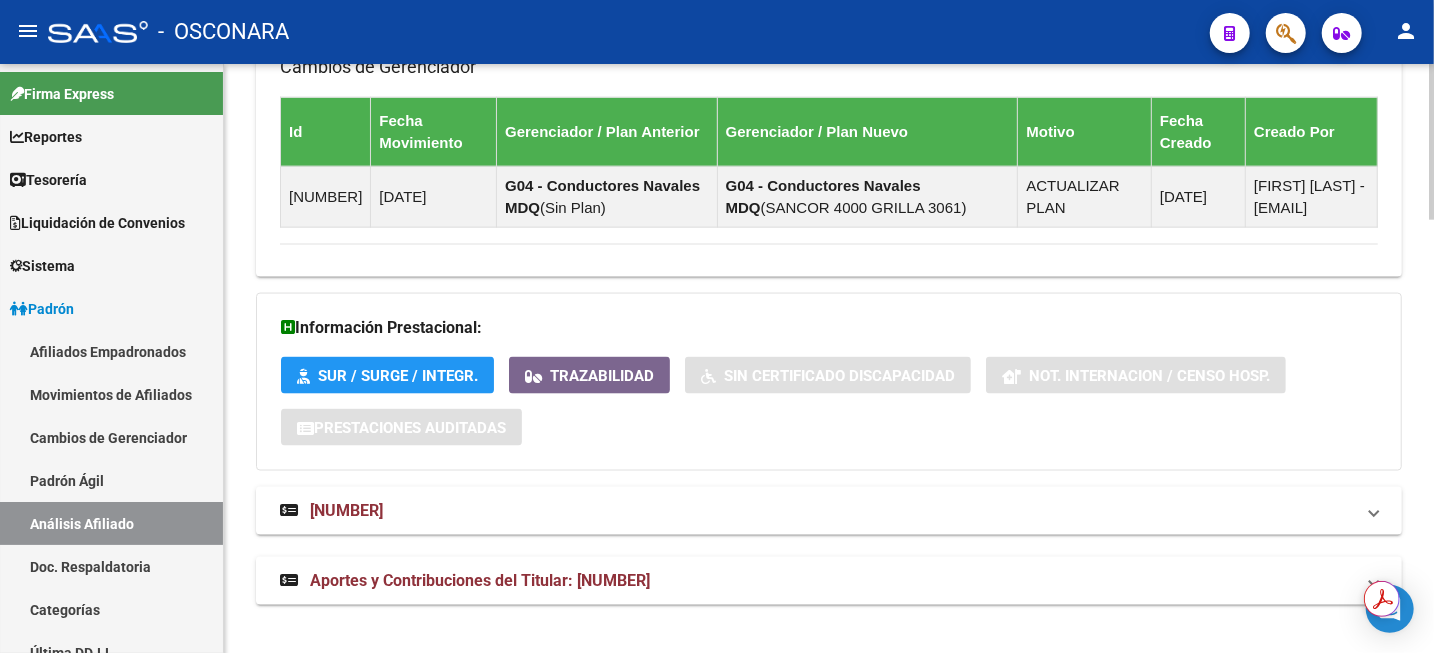 scroll, scrollTop: 1632, scrollLeft: 0, axis: vertical 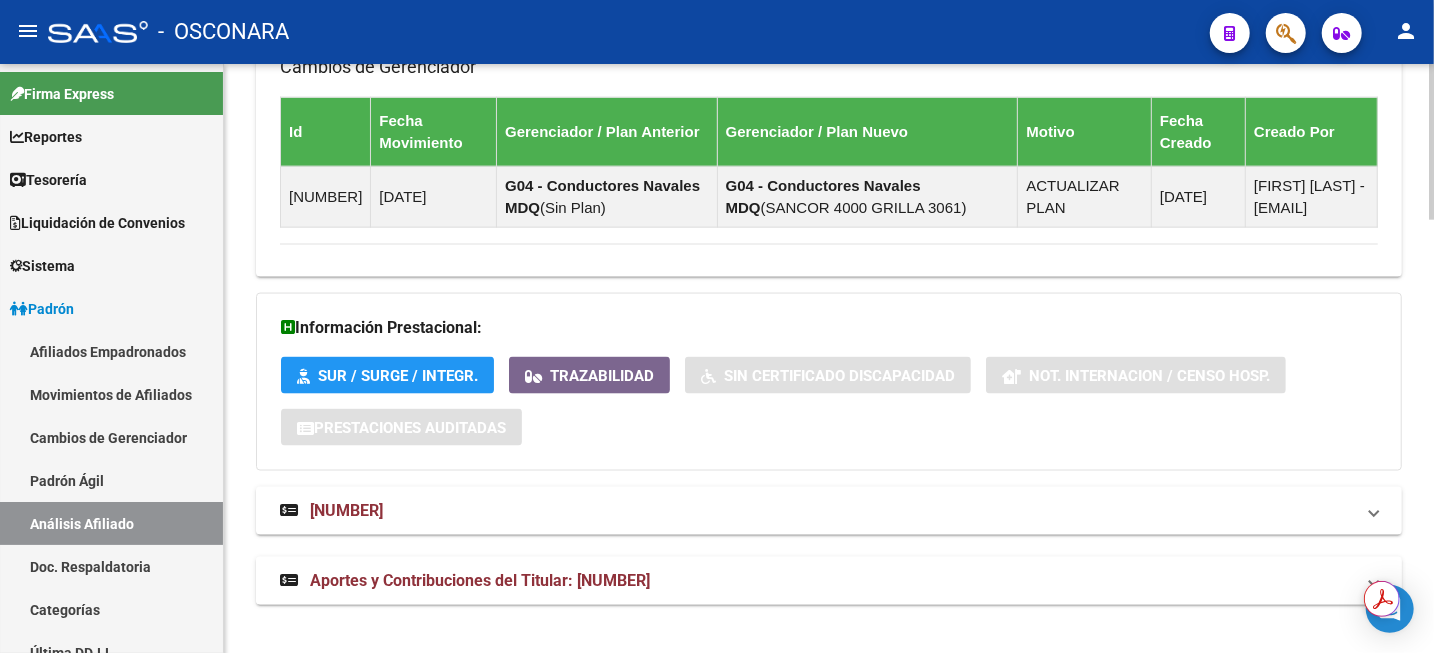 click on "Aportes y Contribuciones del Titular: [NUMBER]" at bounding box center [480, 580] 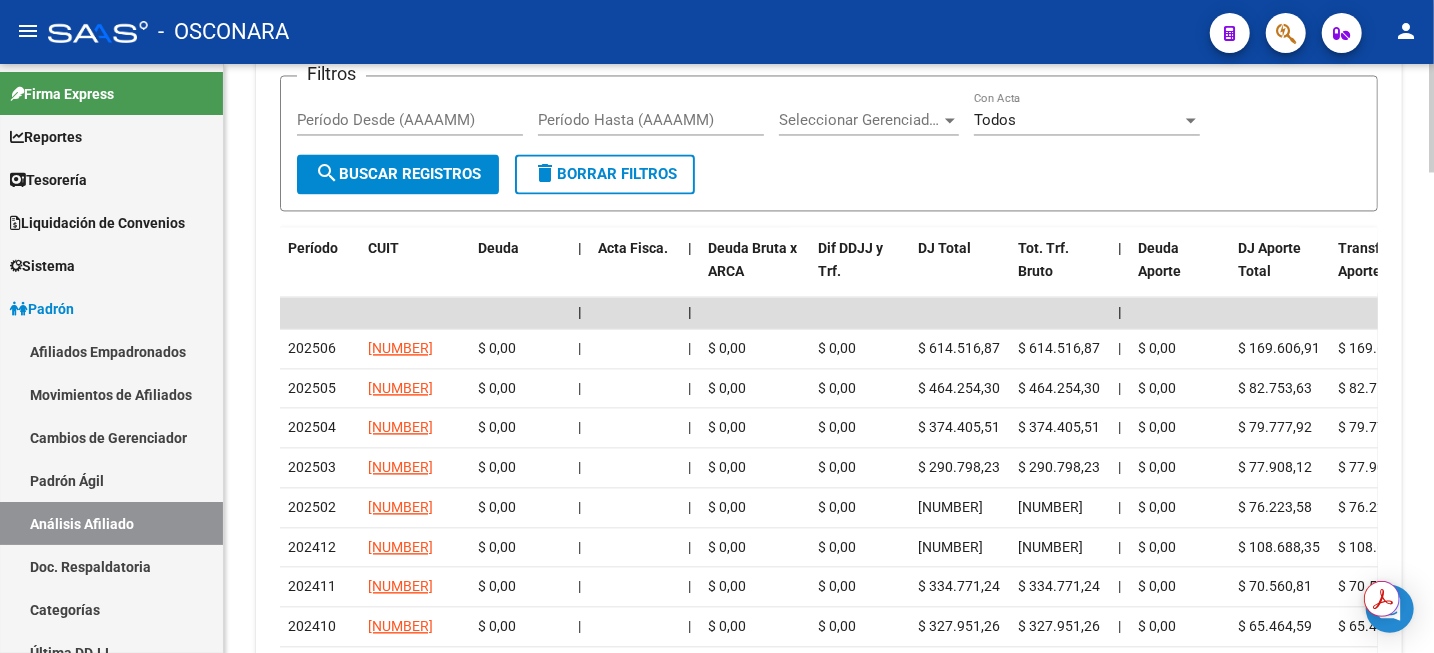 scroll, scrollTop: 2375, scrollLeft: 0, axis: vertical 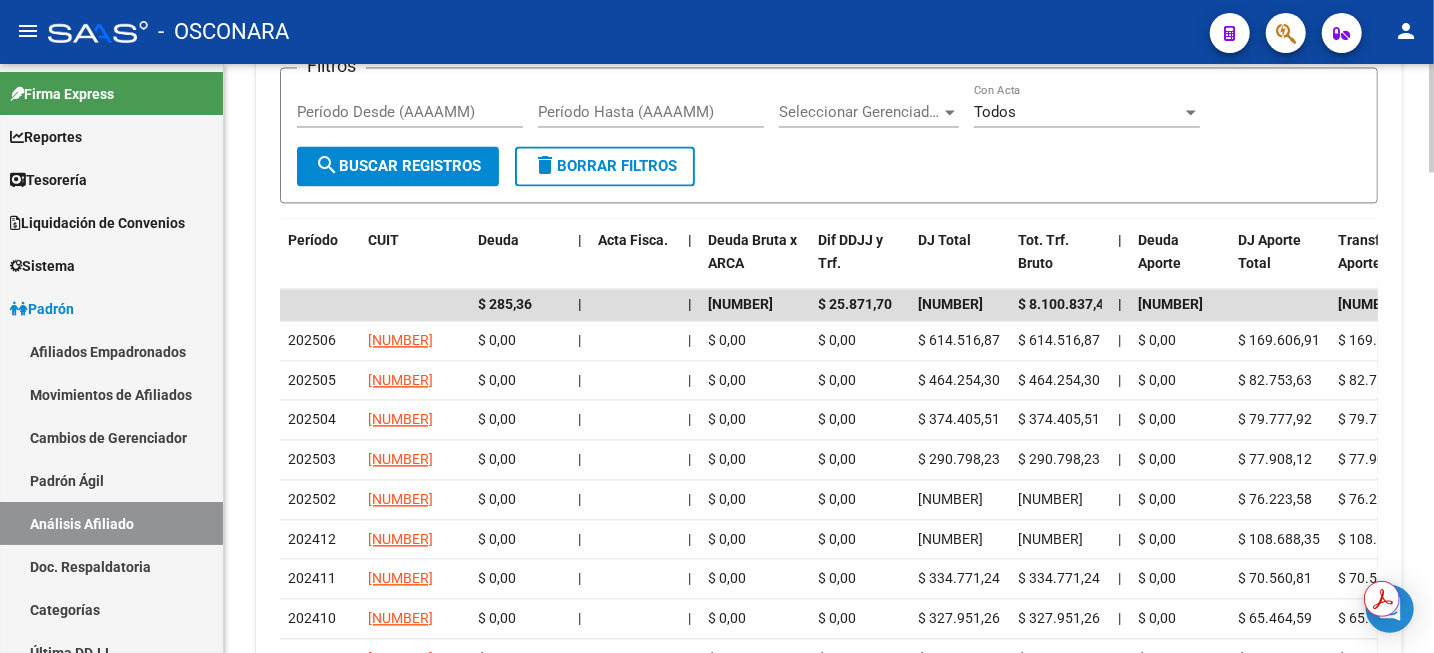 click on "PADRON -> Análisis Afiliado  Cambiar Afiliado
[NUMBER] CUIL DATOS PADRÓN ÁGIL:  [FIRST] [LAST]      |   INACTIVO   |     FAMILIAR DE:  [NUMBER] Datos Personales y Afiliatorios según Entes Externos: SSS FTP  FTP - Titular ARCA Padrón ARCA Impuestos Organismos Ext.   No hay casos -> Crear
Gerenciador:      G04 - Conductores Navales MDQ Atención telefónica: Atención emergencias: Otros Datos Útiles:    Datos de Empadronamiento  Enviar Credencial Digital remove_red_eye Movimientos    Sin Certificado Discapacidad Crear Familiar ABM Rápido ABM Etiquetas: Estado: INACTIVO Última Alta Formal:  [DATE] Última Baja Formal:  [DATE] Comentario ADMIN:  Migración Padrón Completo SSS el [DATE] [TIME] DATOS DEL AFILIADO Apellido:  [FIRST] [LAST]                CUIL:  [NUMBER] Documento:  DU - DOCUMENTO UNICO [NUMBER]  Nacionalidad:  ARGENTINA Parentesco:  4 - Hijo e/ 21-25 estudiando Estado Civil:  Soltero Discapacitado:    NO (00) Sexo:  M Nacimiento: |" 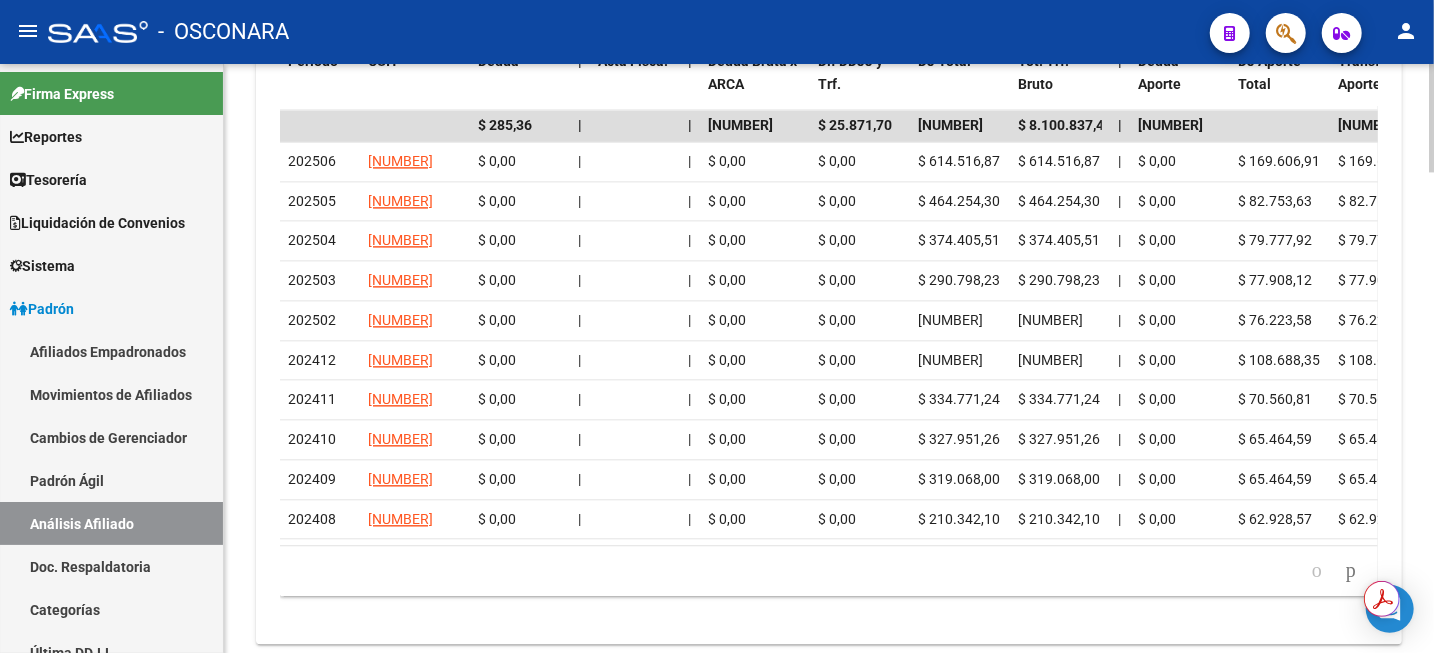 click 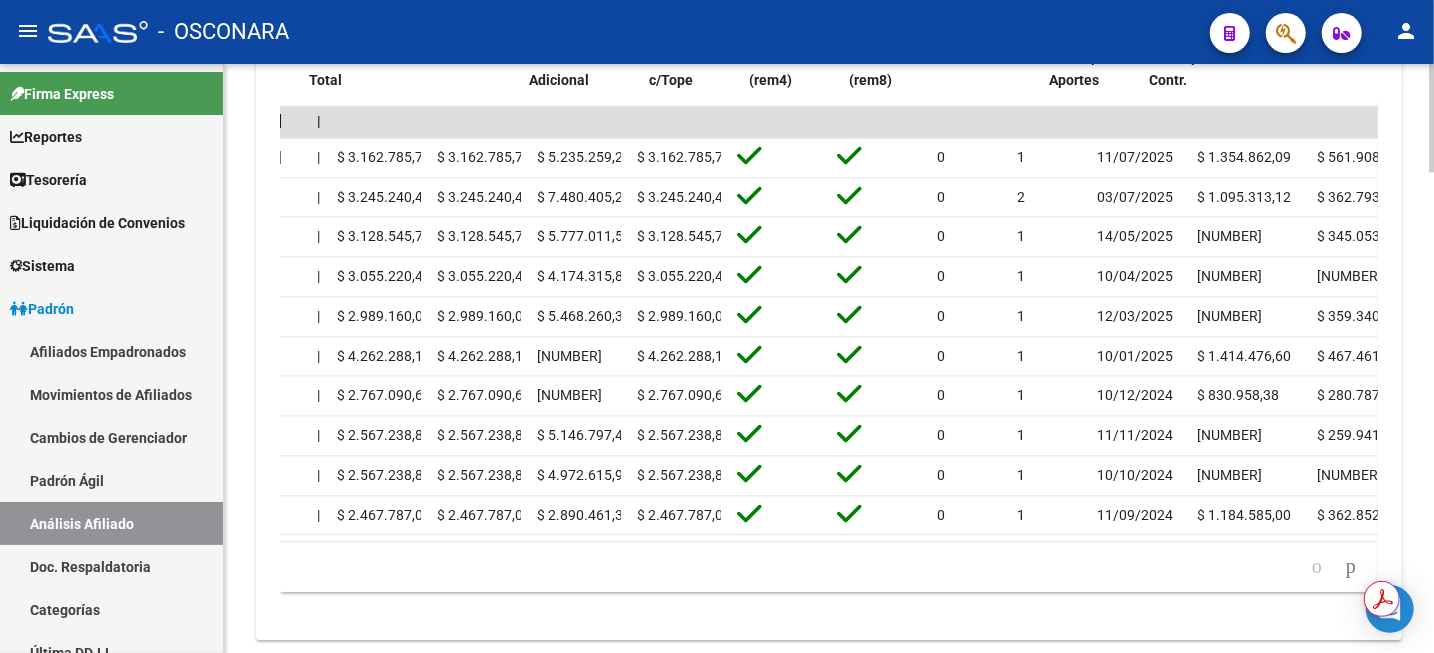 scroll, scrollTop: 0, scrollLeft: 2415, axis: horizontal 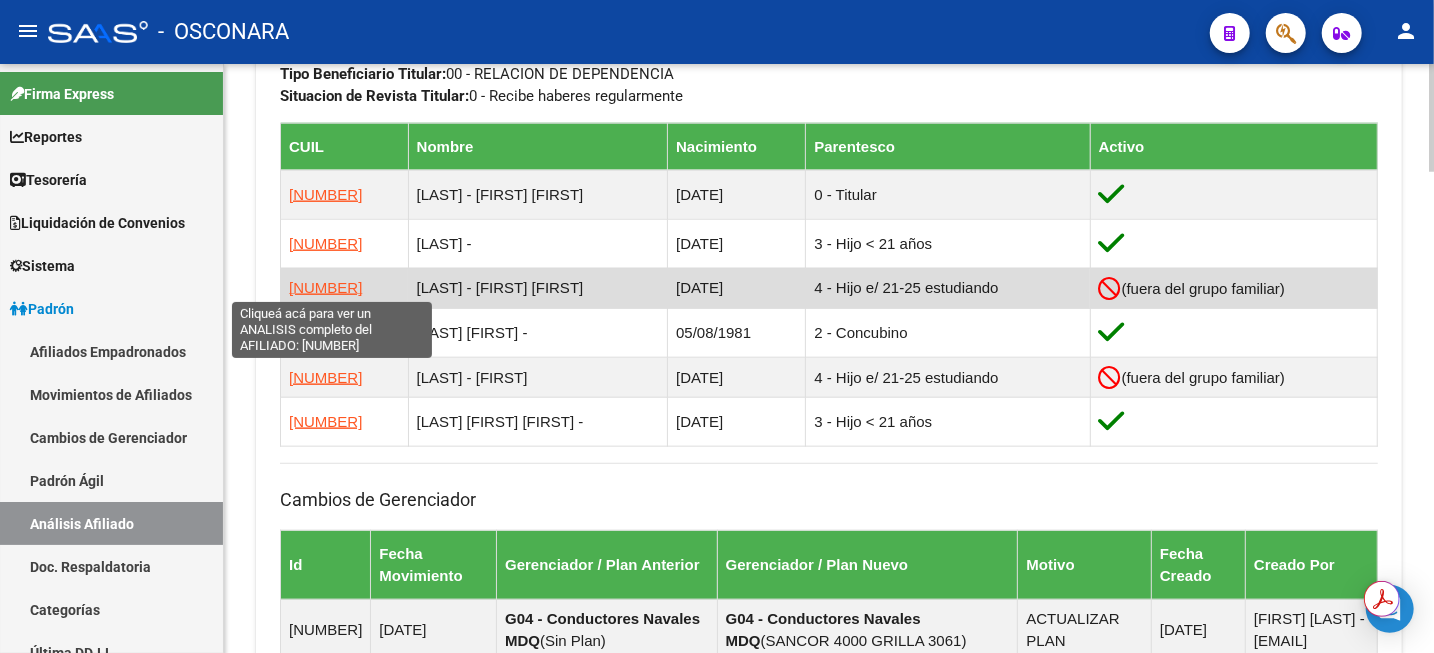 click on "[NUMBER]" at bounding box center (325, 287) 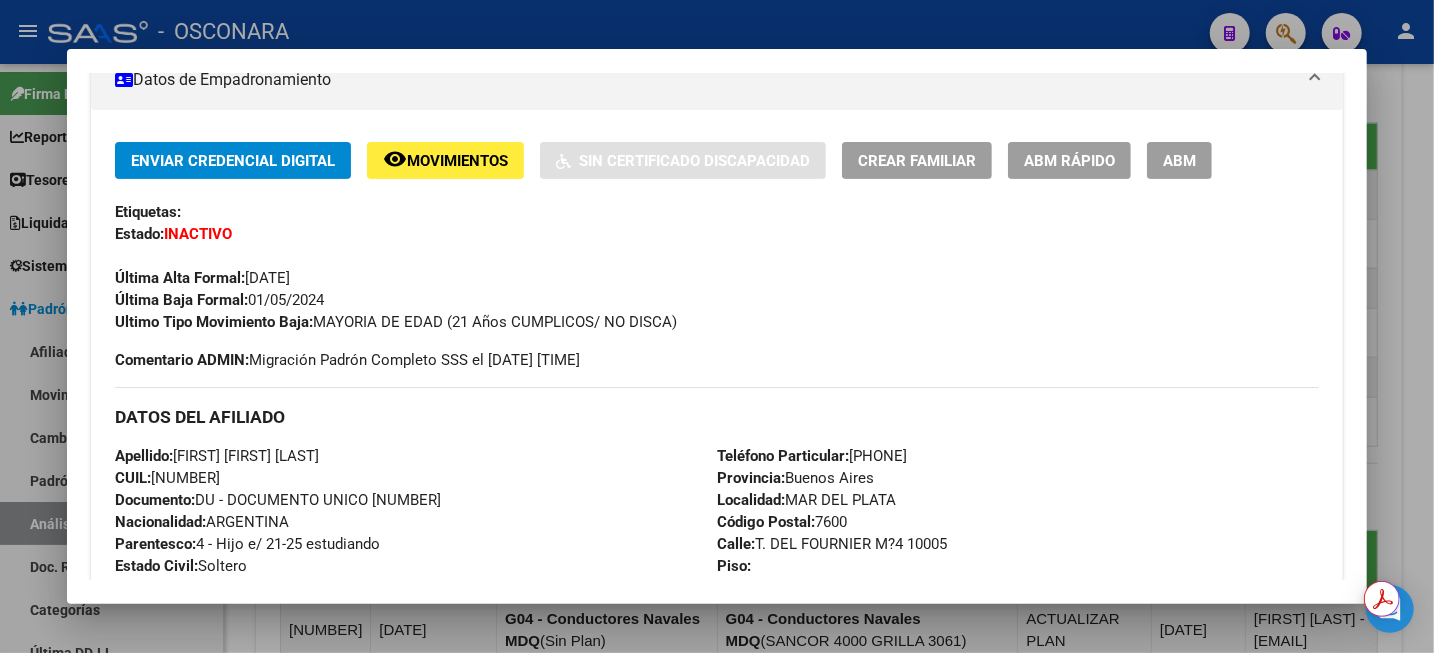 scroll, scrollTop: 125, scrollLeft: 0, axis: vertical 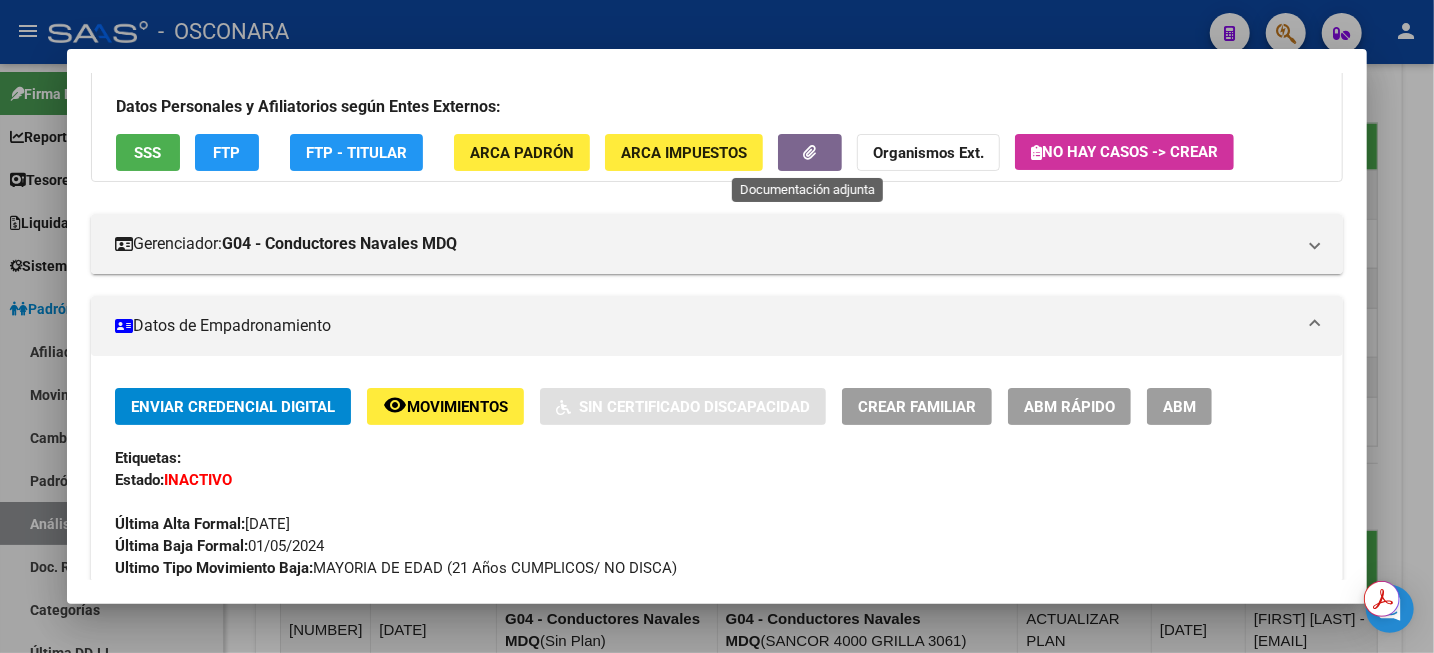click 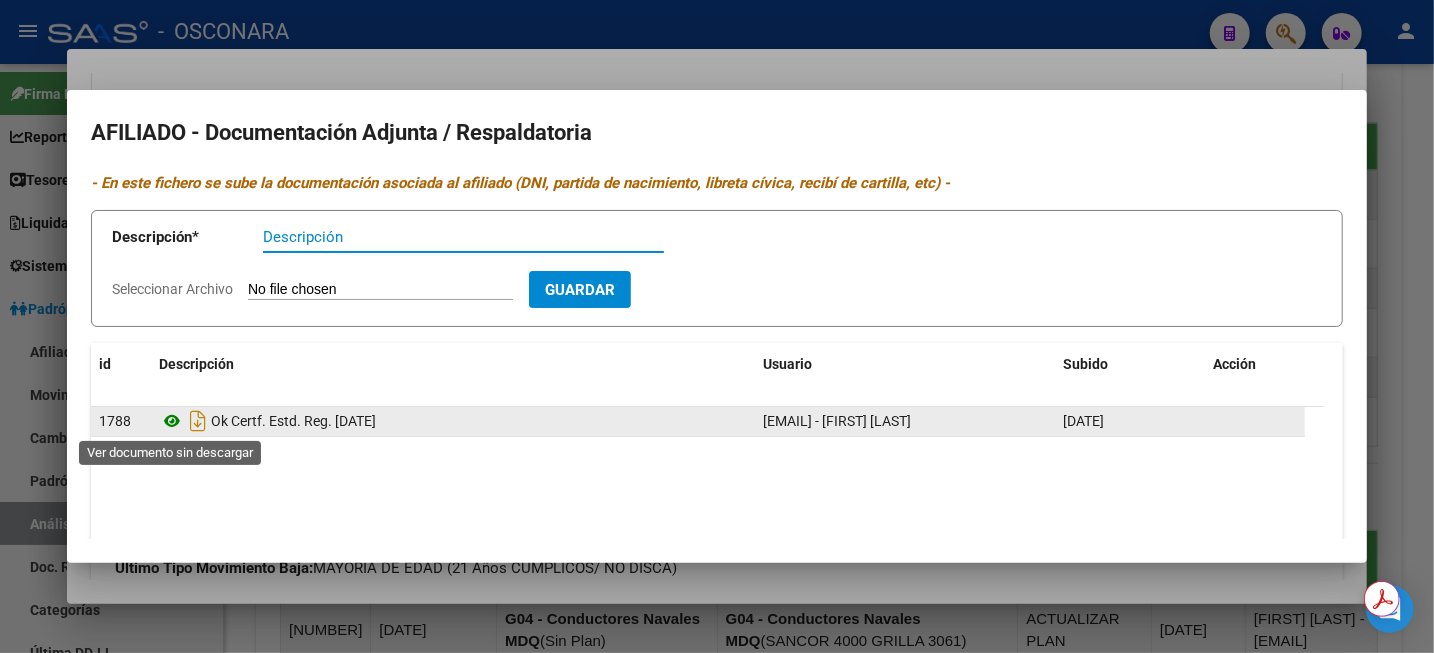 click 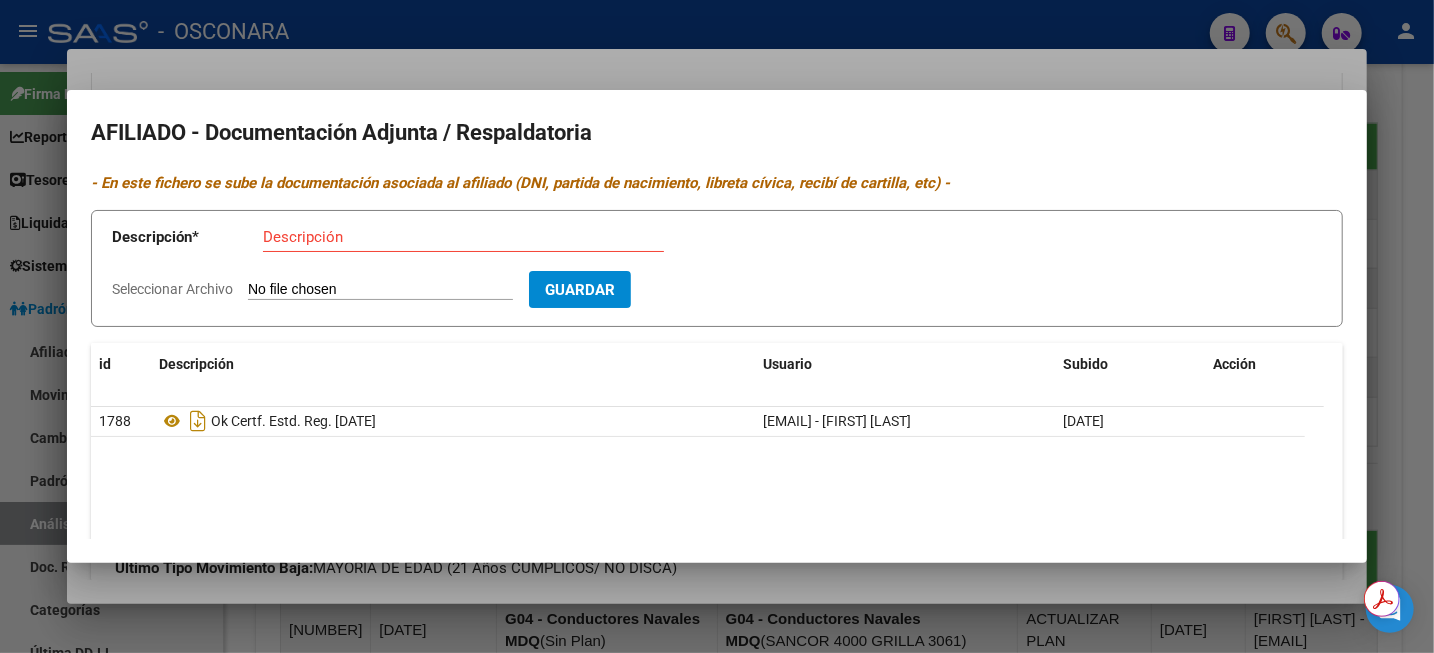 click at bounding box center [717, 326] 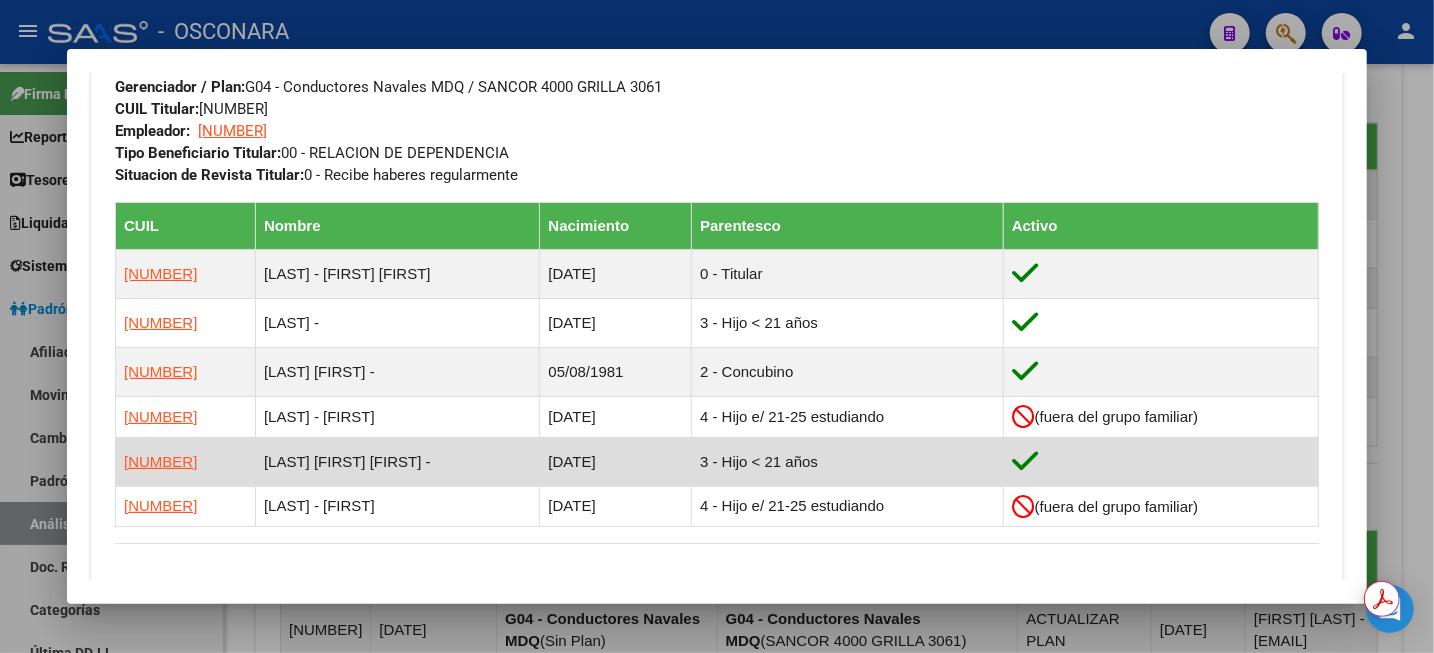scroll, scrollTop: 1125, scrollLeft: 0, axis: vertical 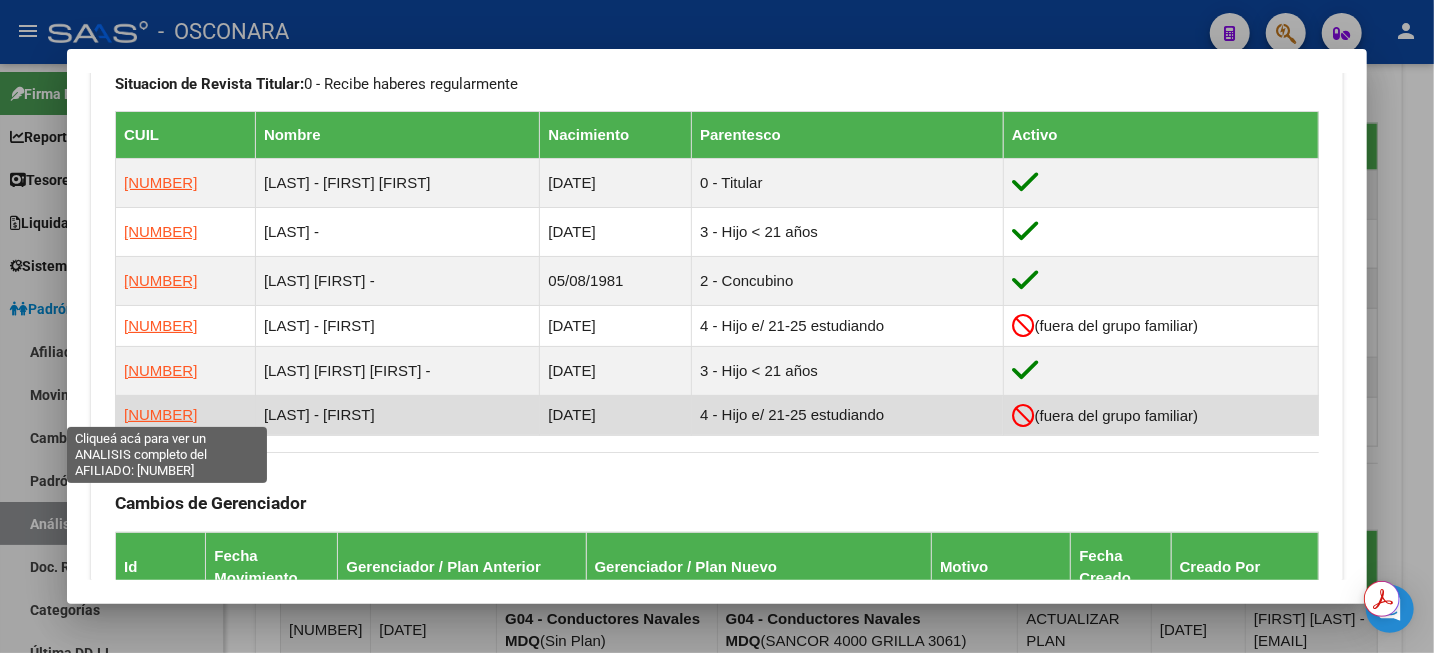 click on "[NUMBER]" at bounding box center [160, 414] 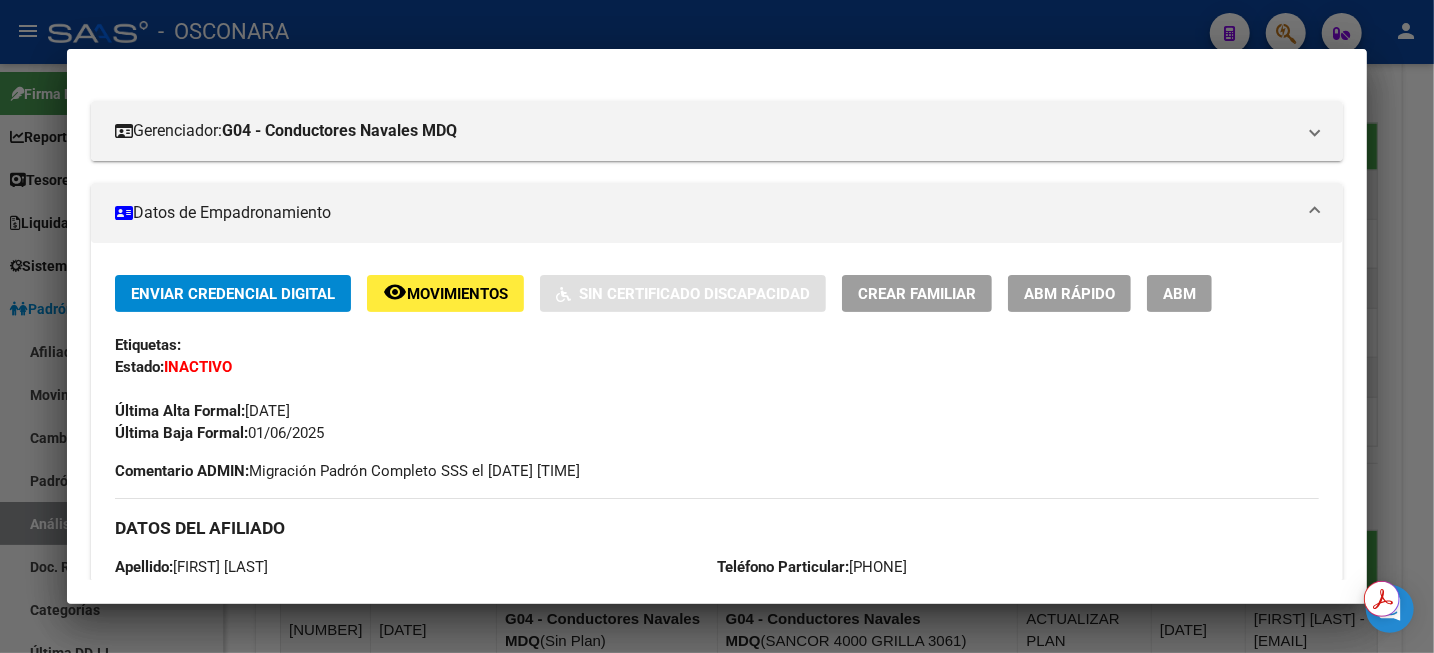 scroll, scrollTop: 0, scrollLeft: 0, axis: both 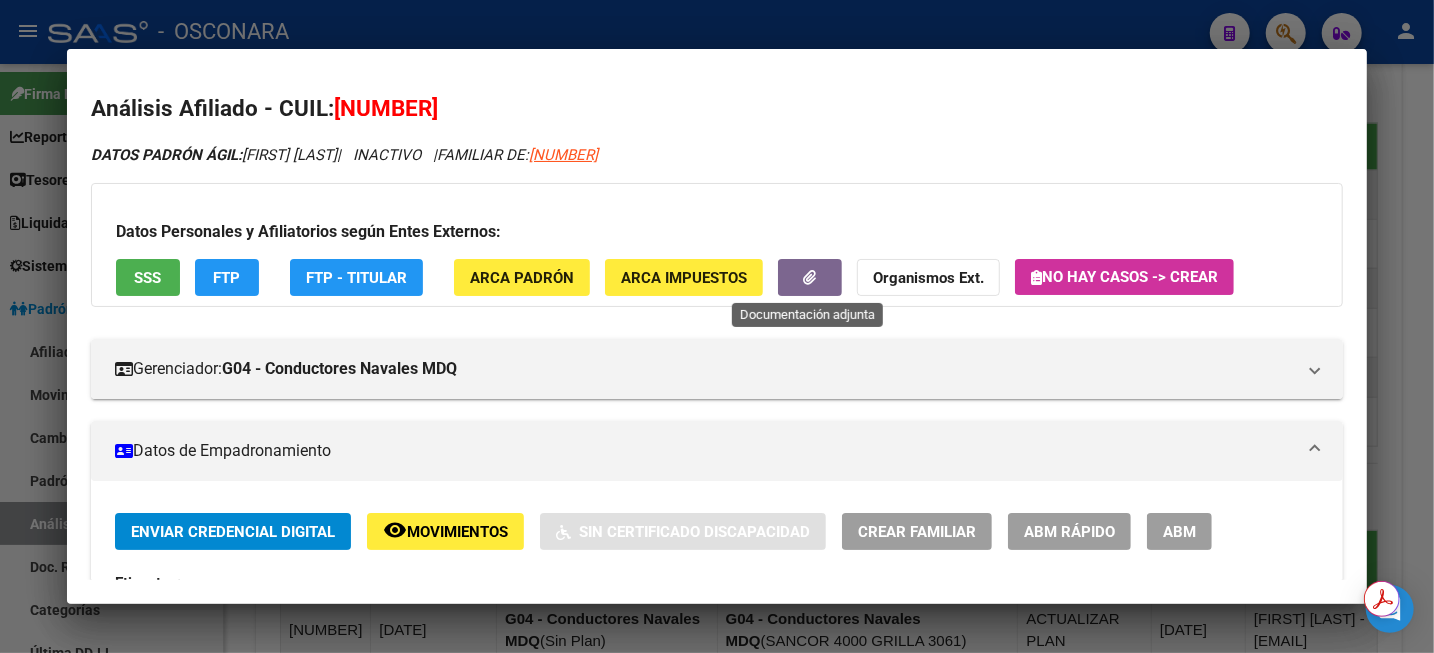 click 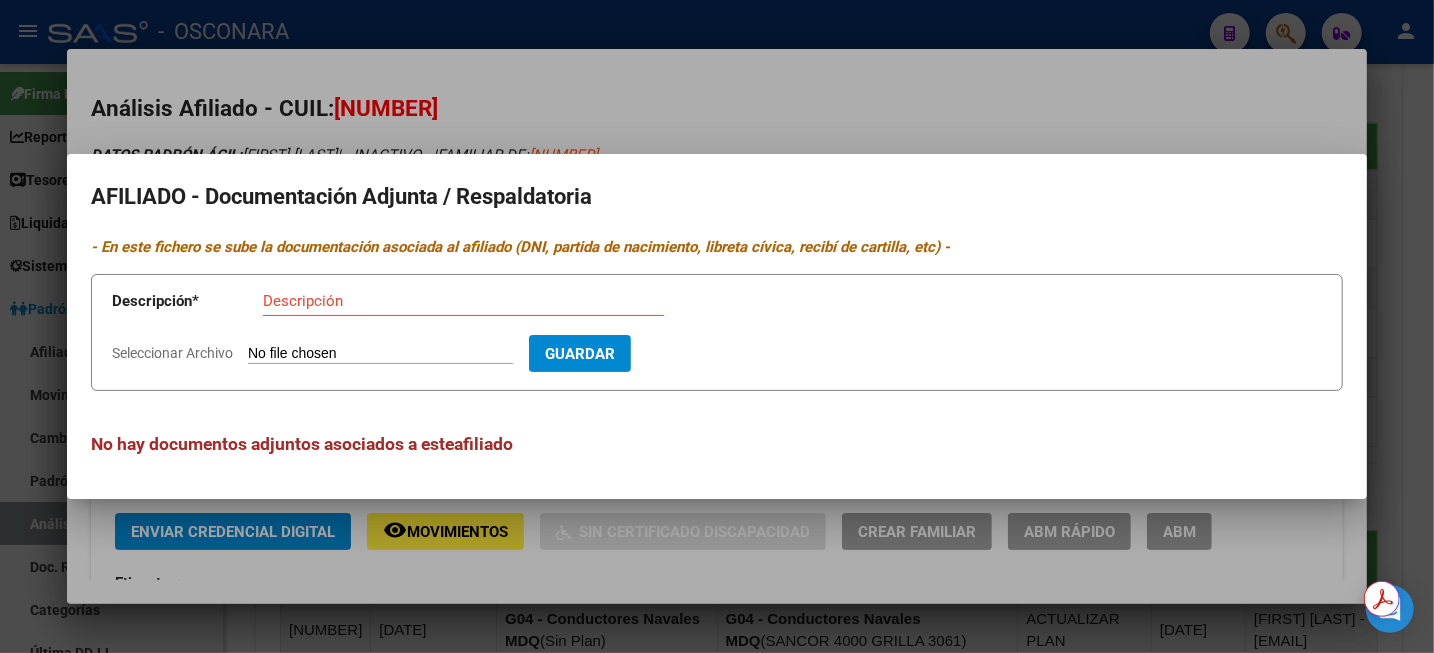click at bounding box center [717, 326] 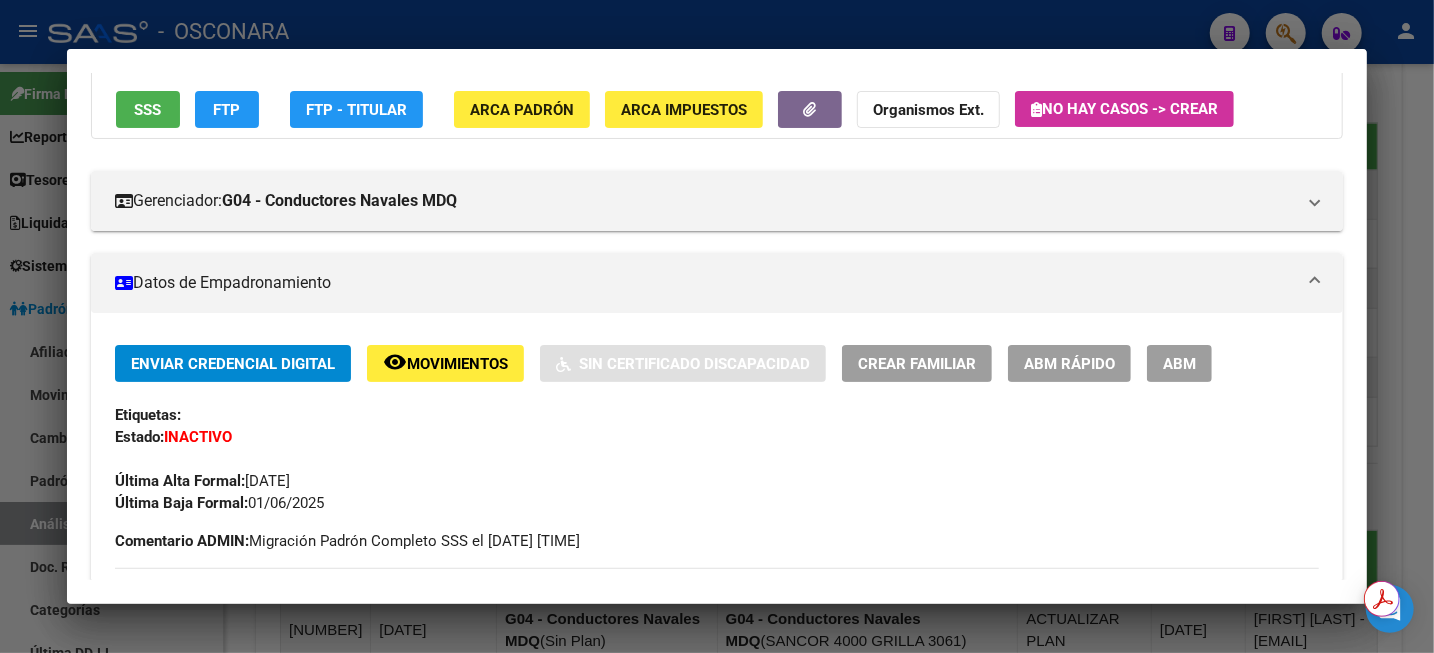 scroll, scrollTop: 125, scrollLeft: 0, axis: vertical 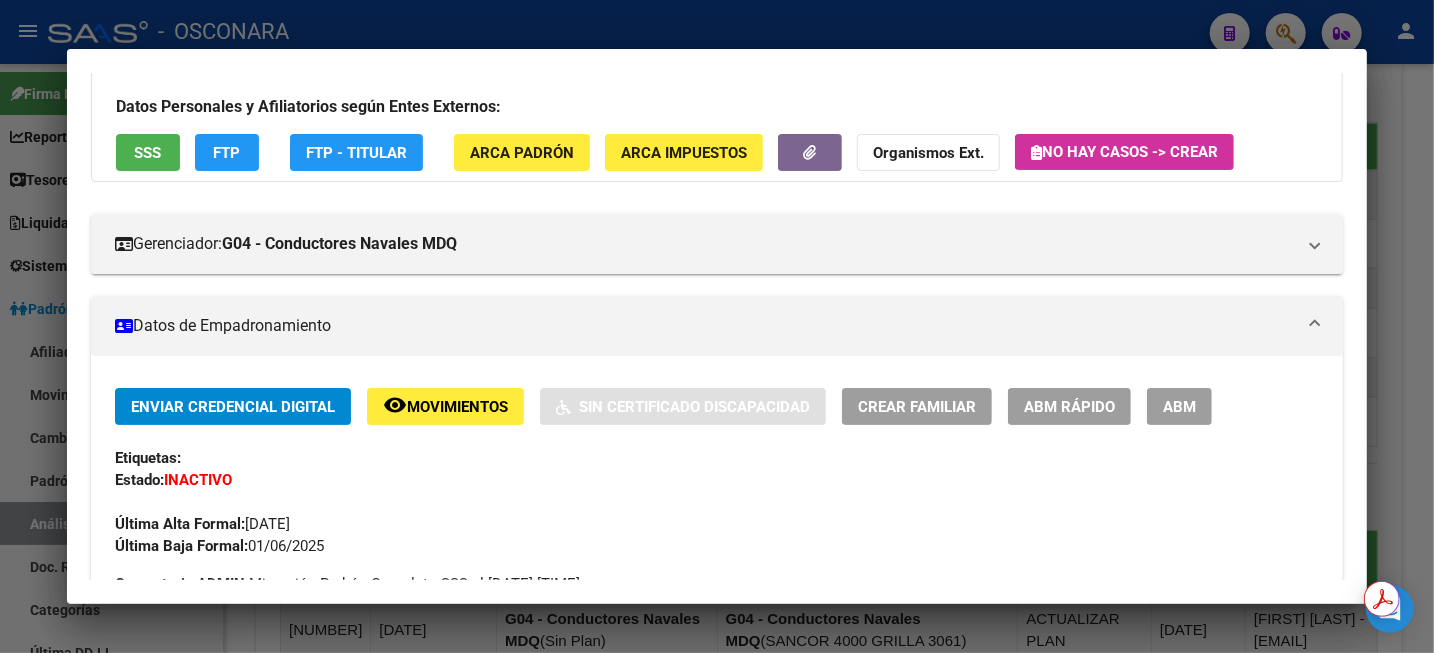 click at bounding box center (717, 326) 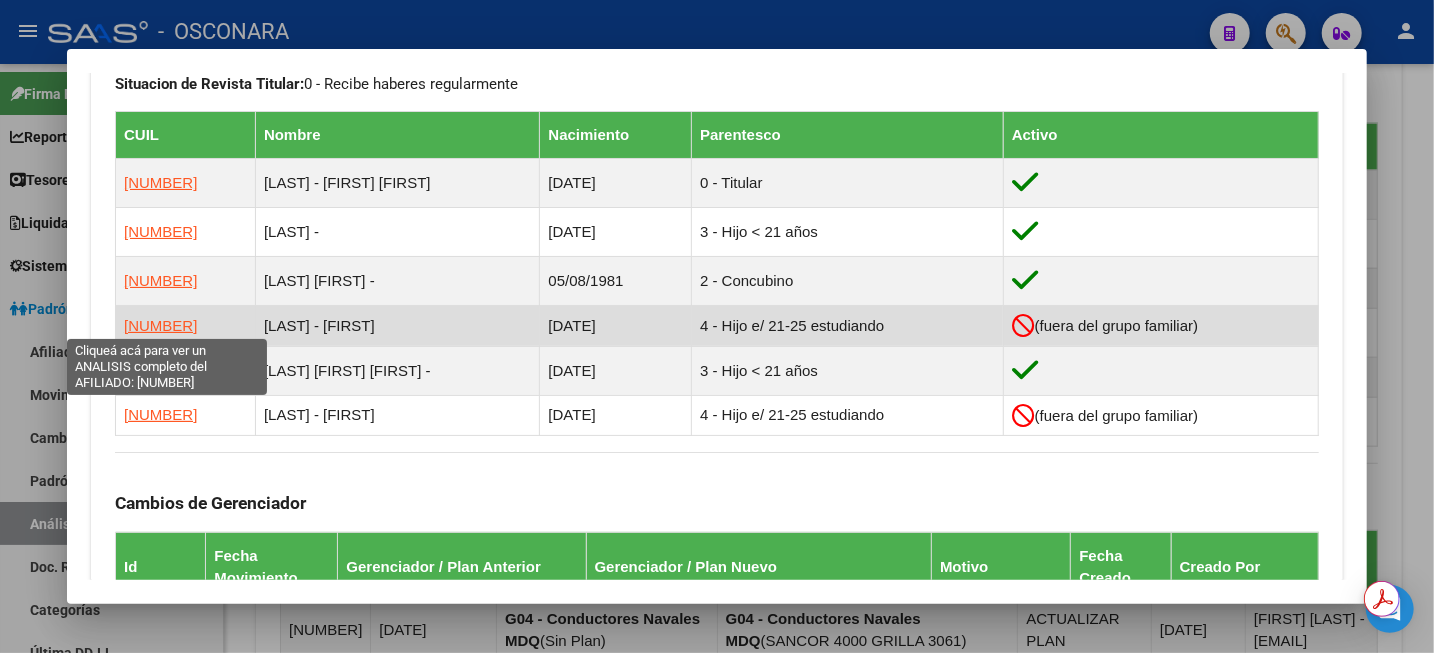 click on "[NUMBER]" at bounding box center (160, 325) 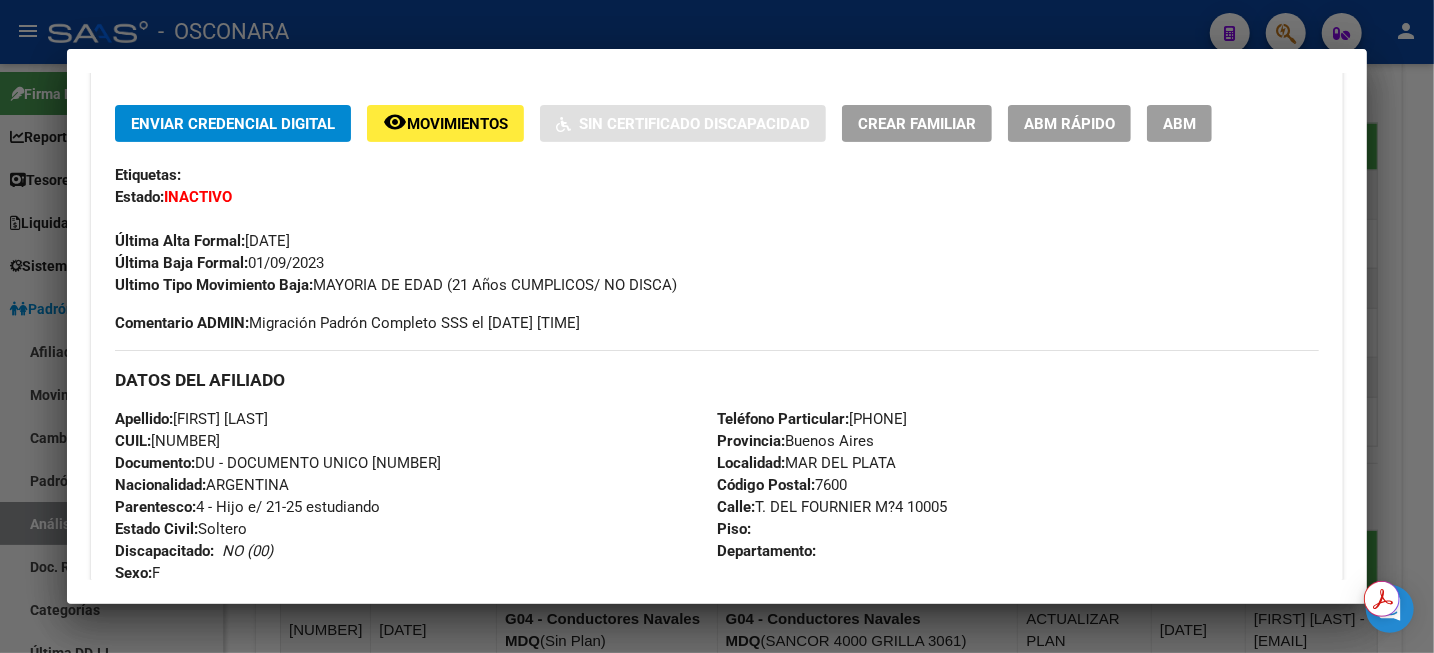 scroll, scrollTop: 500, scrollLeft: 0, axis: vertical 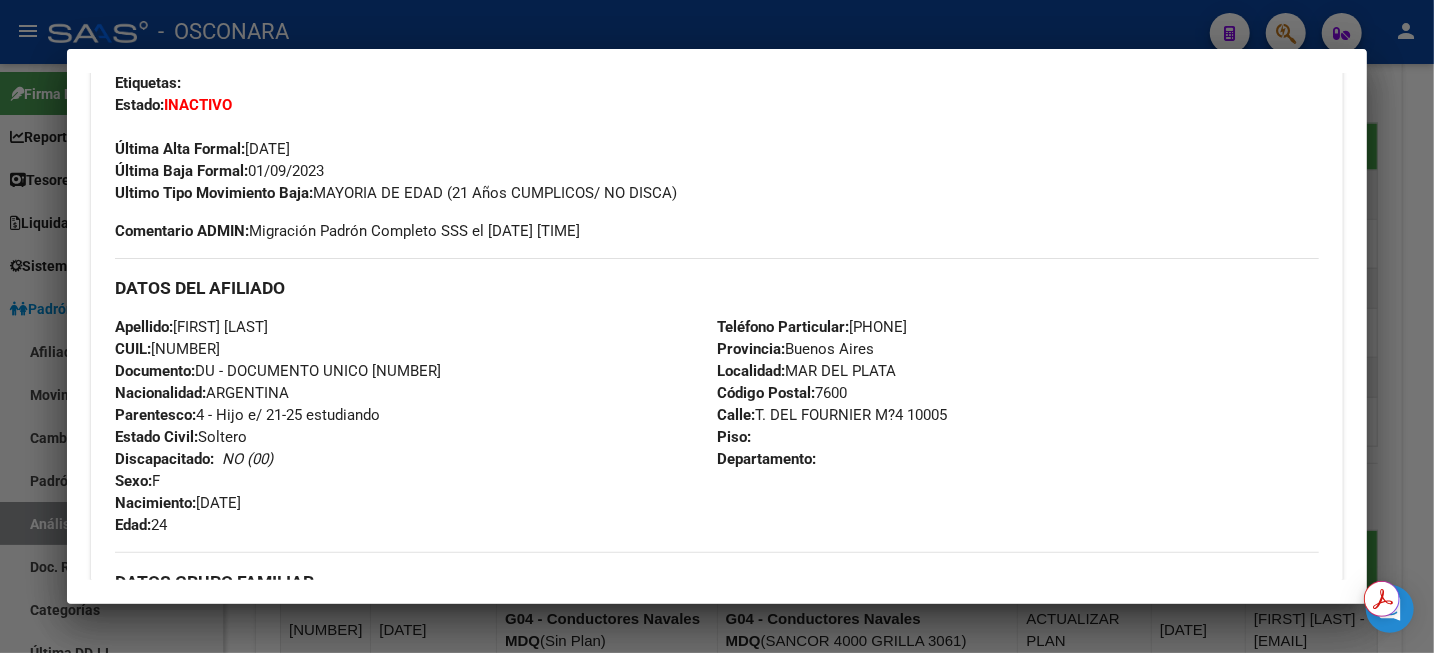 click at bounding box center [717, 326] 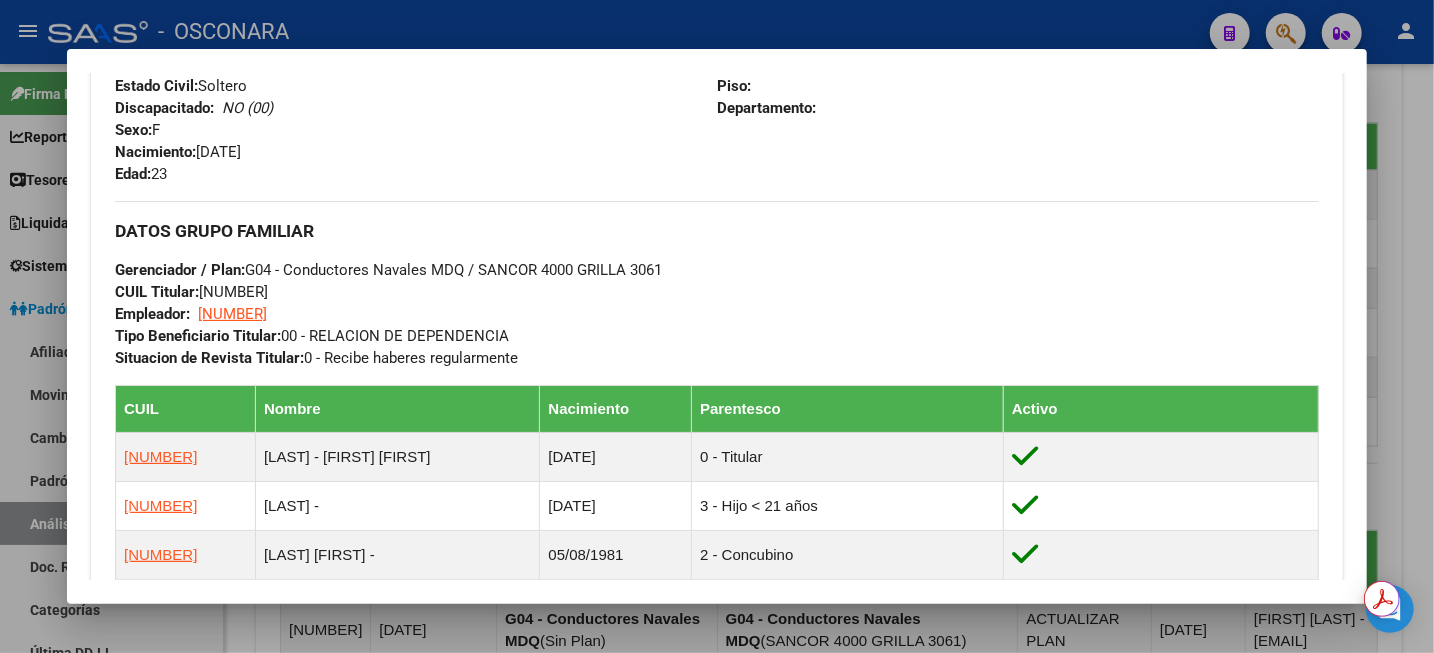 scroll, scrollTop: 750, scrollLeft: 0, axis: vertical 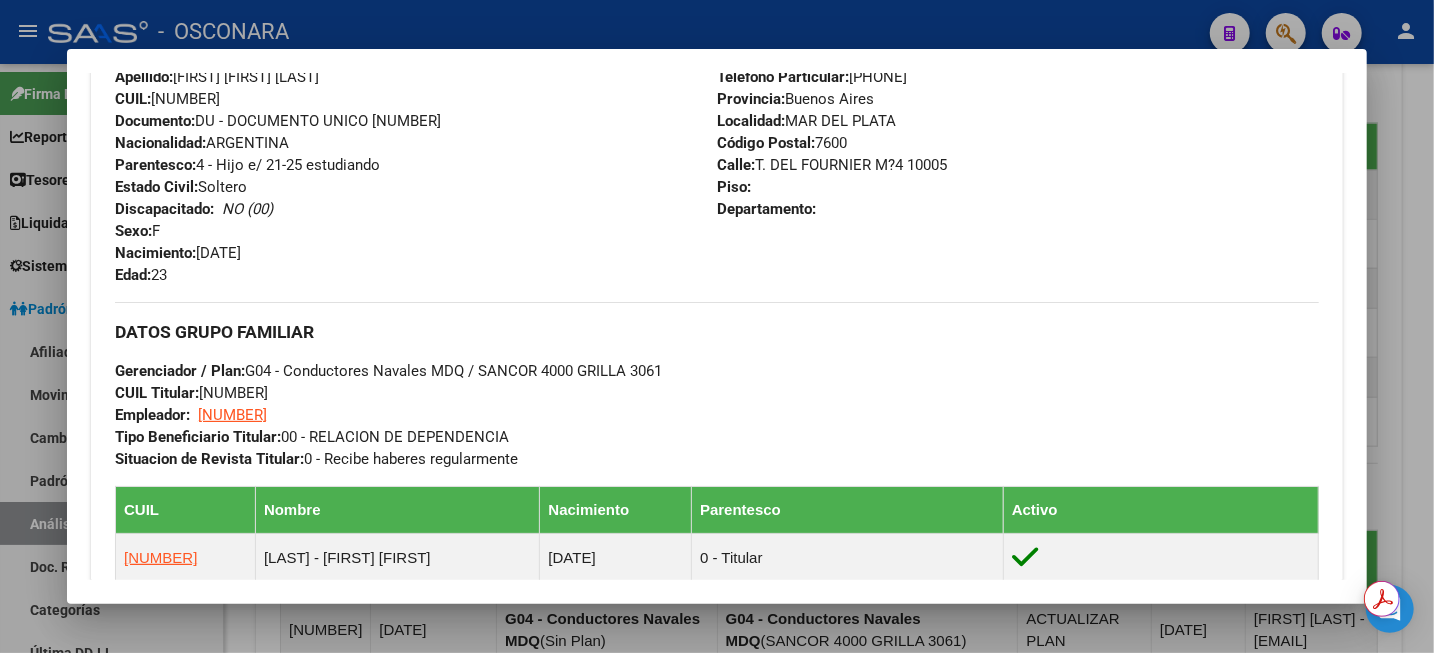 click at bounding box center (717, 326) 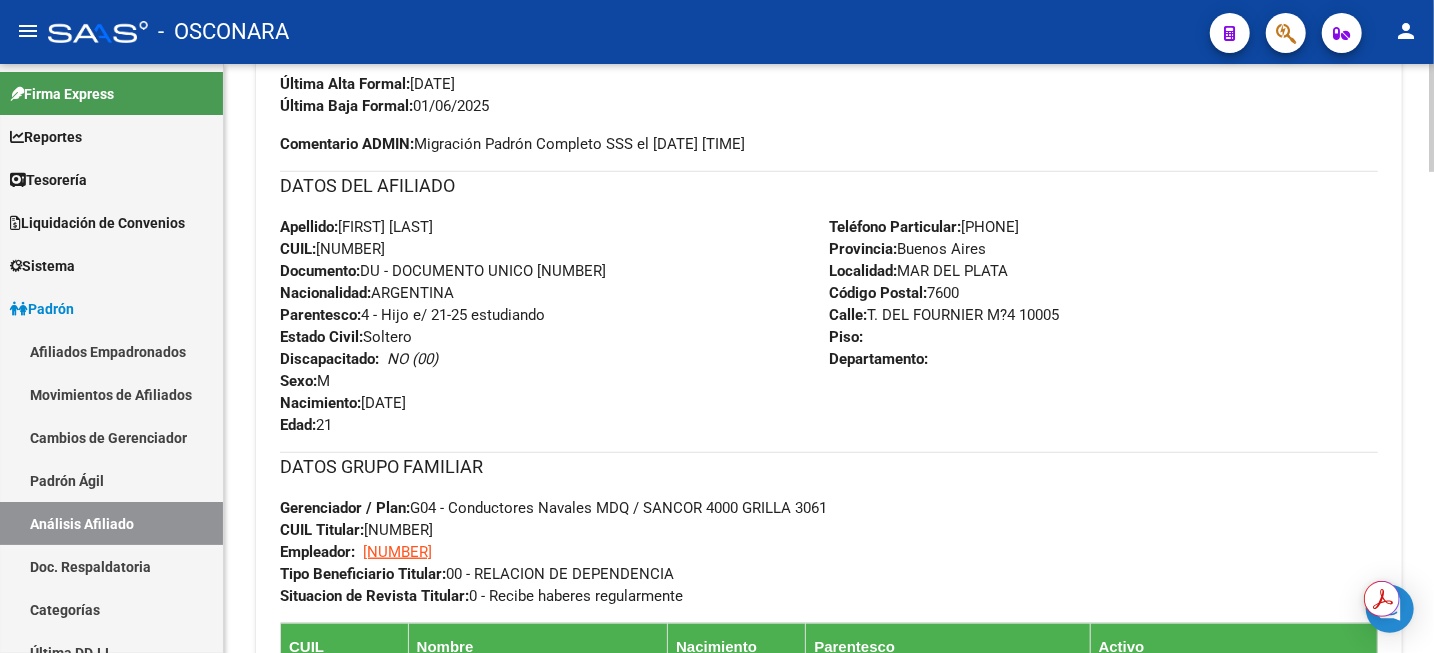 scroll, scrollTop: 1183, scrollLeft: 0, axis: vertical 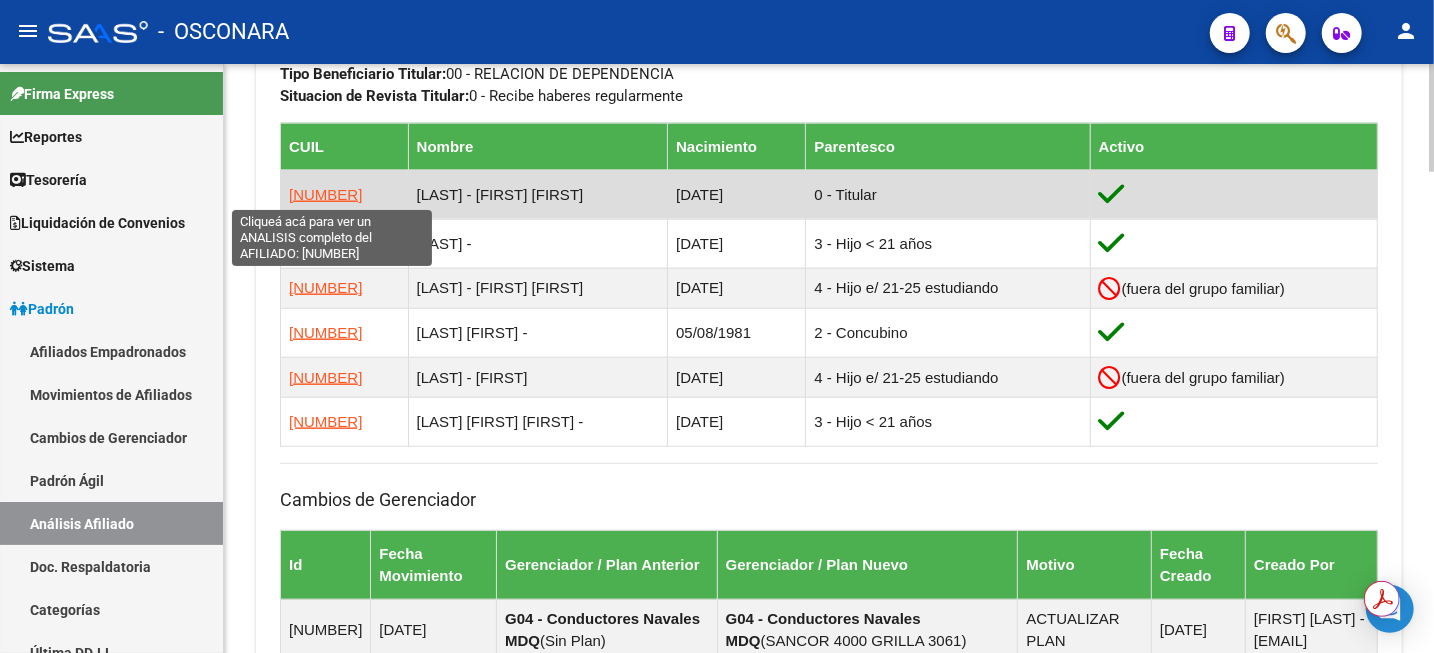 click on "[NUMBER]" at bounding box center (325, 194) 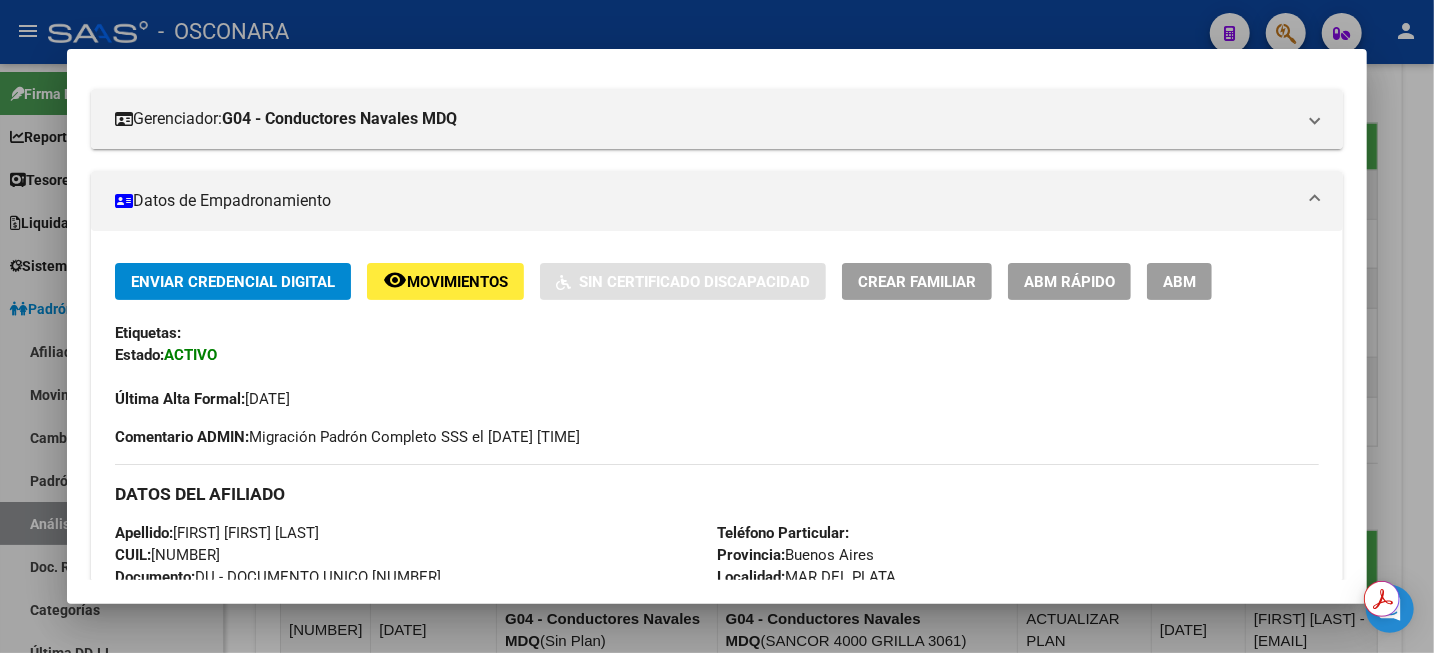 scroll, scrollTop: 500, scrollLeft: 0, axis: vertical 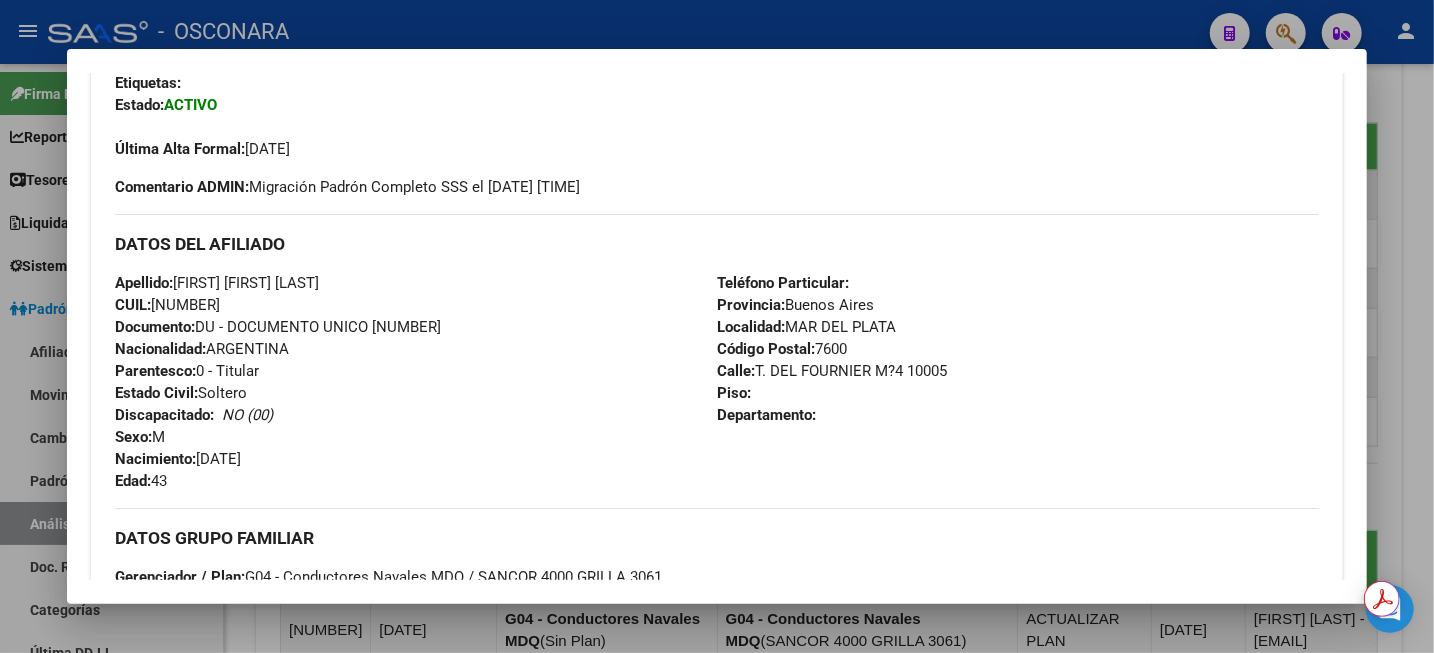 click at bounding box center (717, 326) 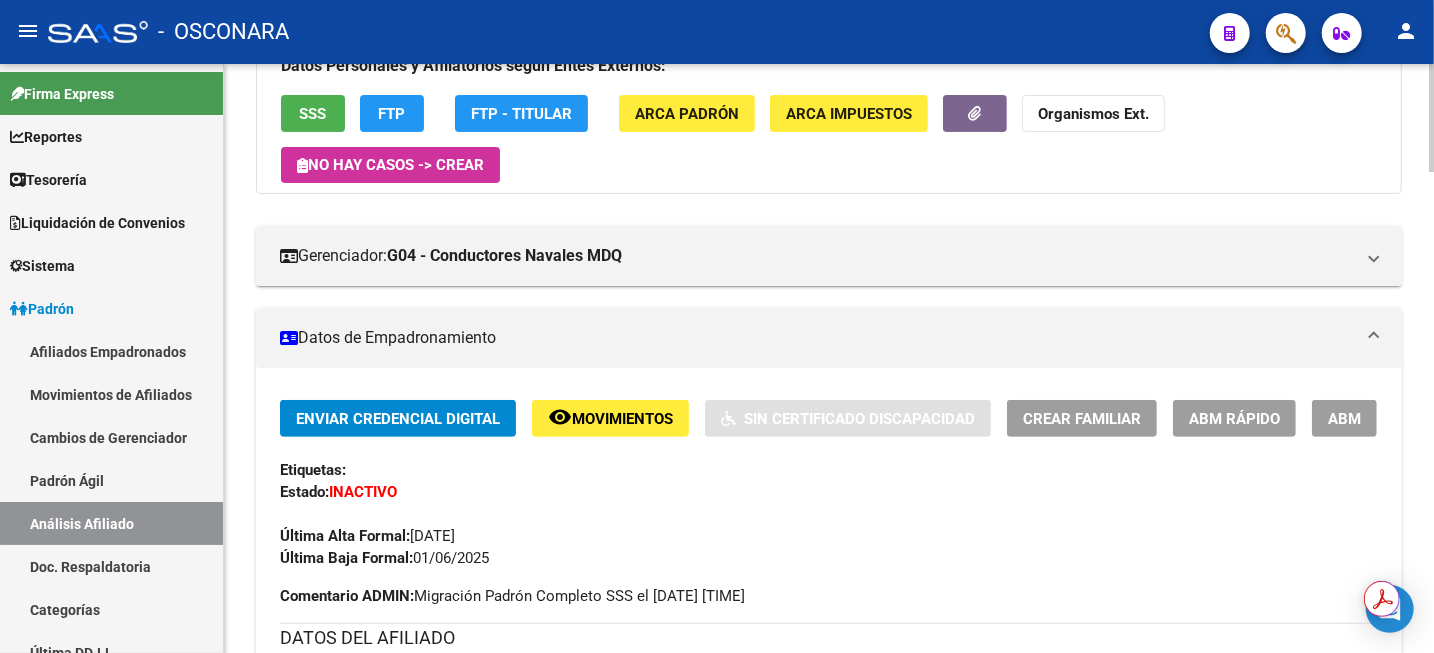 scroll, scrollTop: 375, scrollLeft: 0, axis: vertical 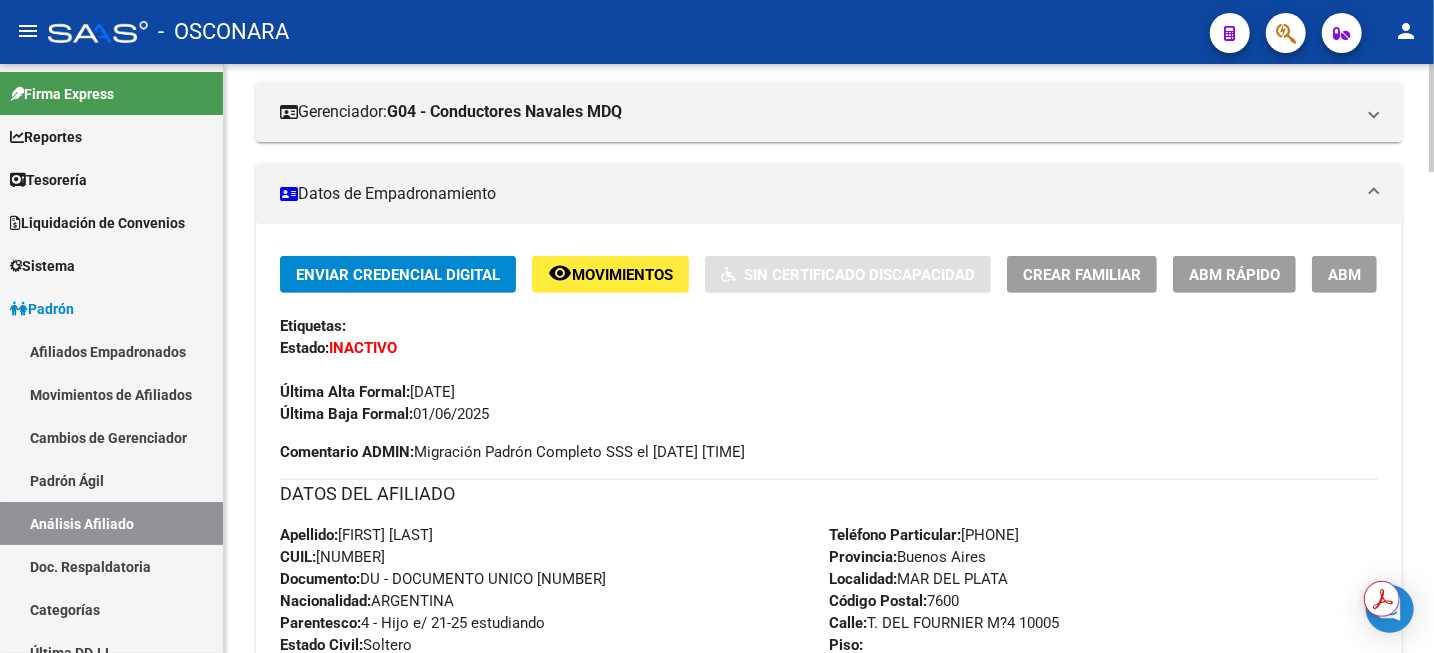 click on "CUIL:  [NUMBER]" at bounding box center (332, 557) 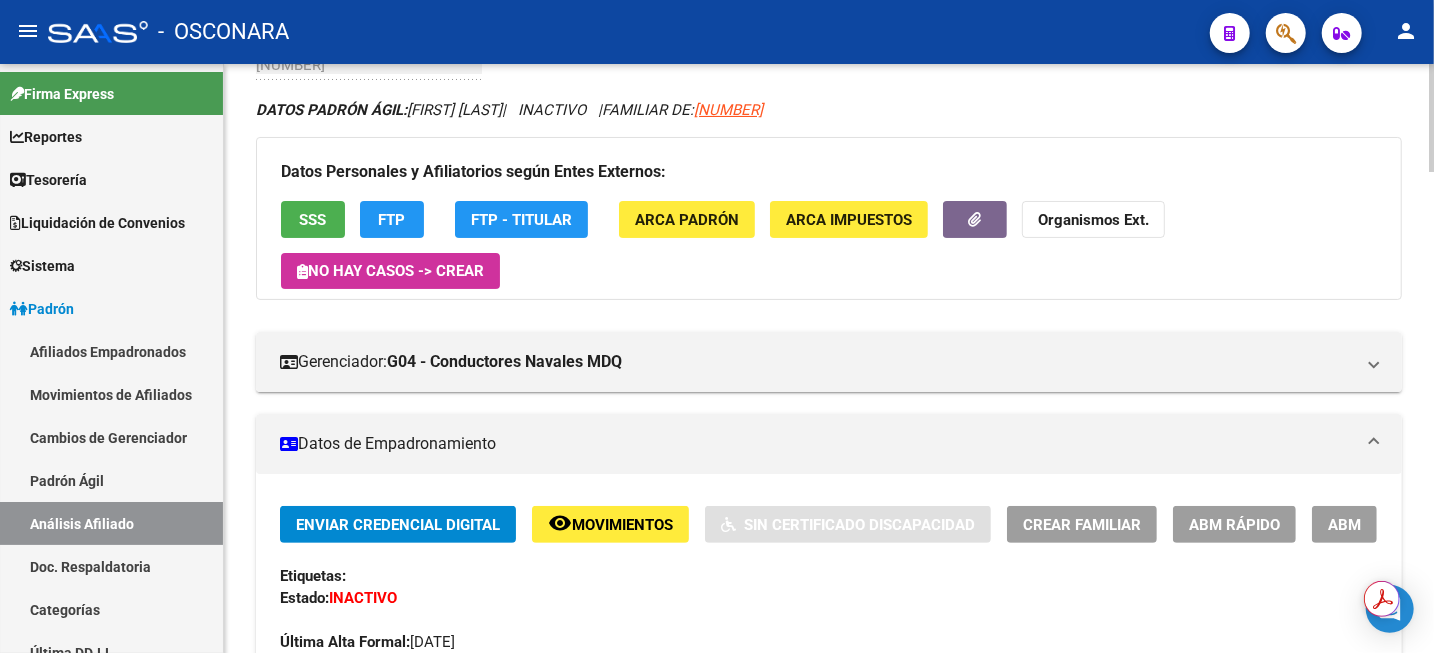 scroll, scrollTop: 0, scrollLeft: 0, axis: both 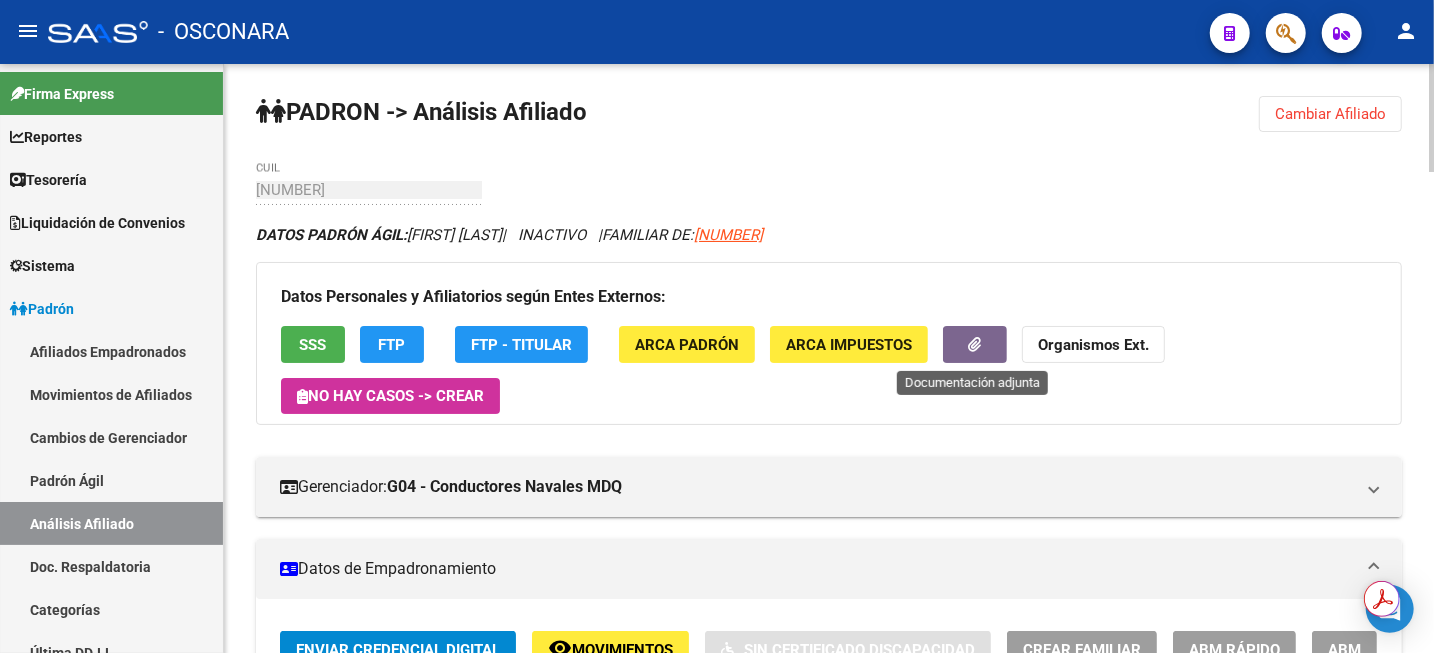 click 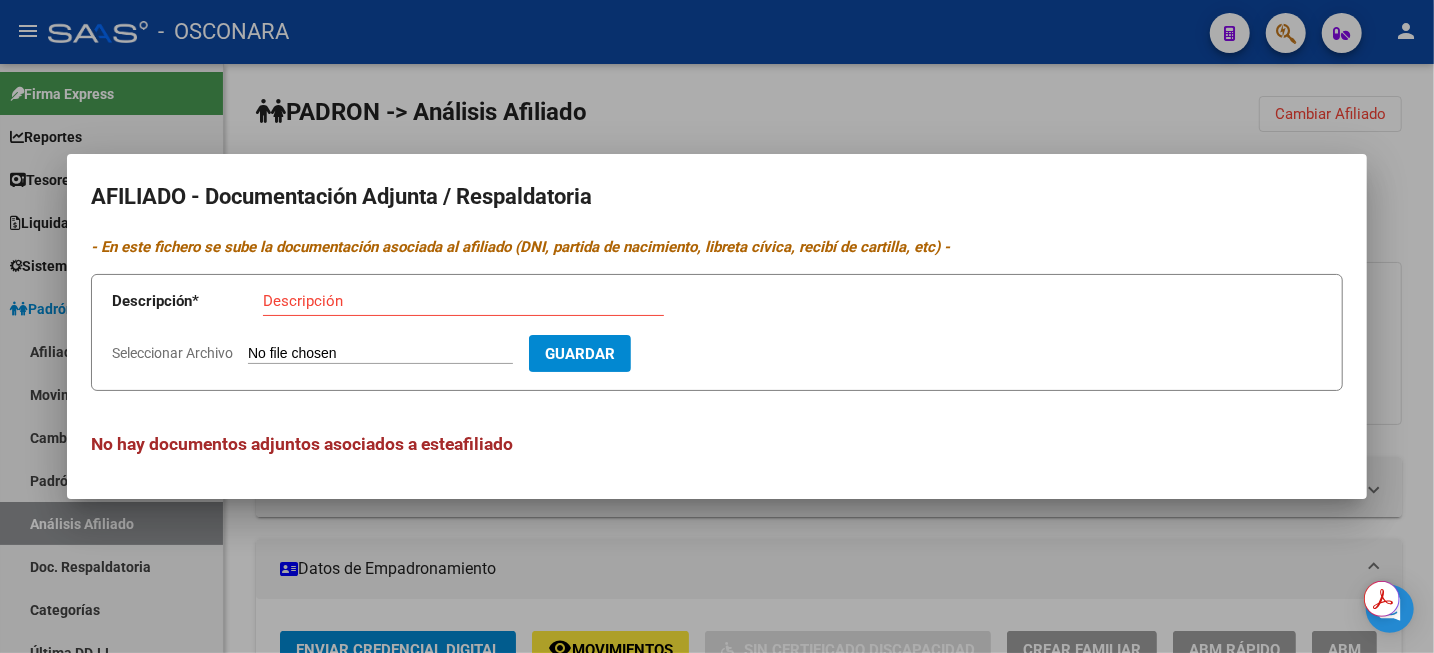 click at bounding box center [717, 326] 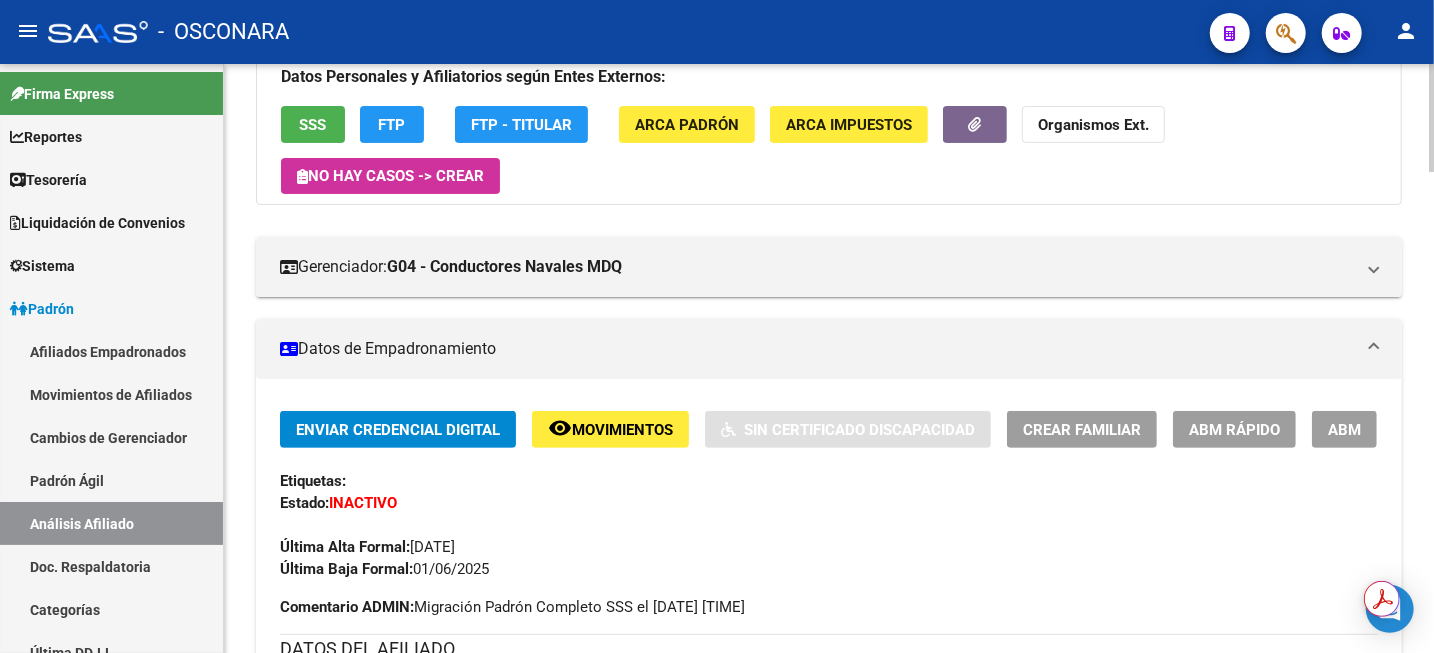 scroll, scrollTop: 250, scrollLeft: 0, axis: vertical 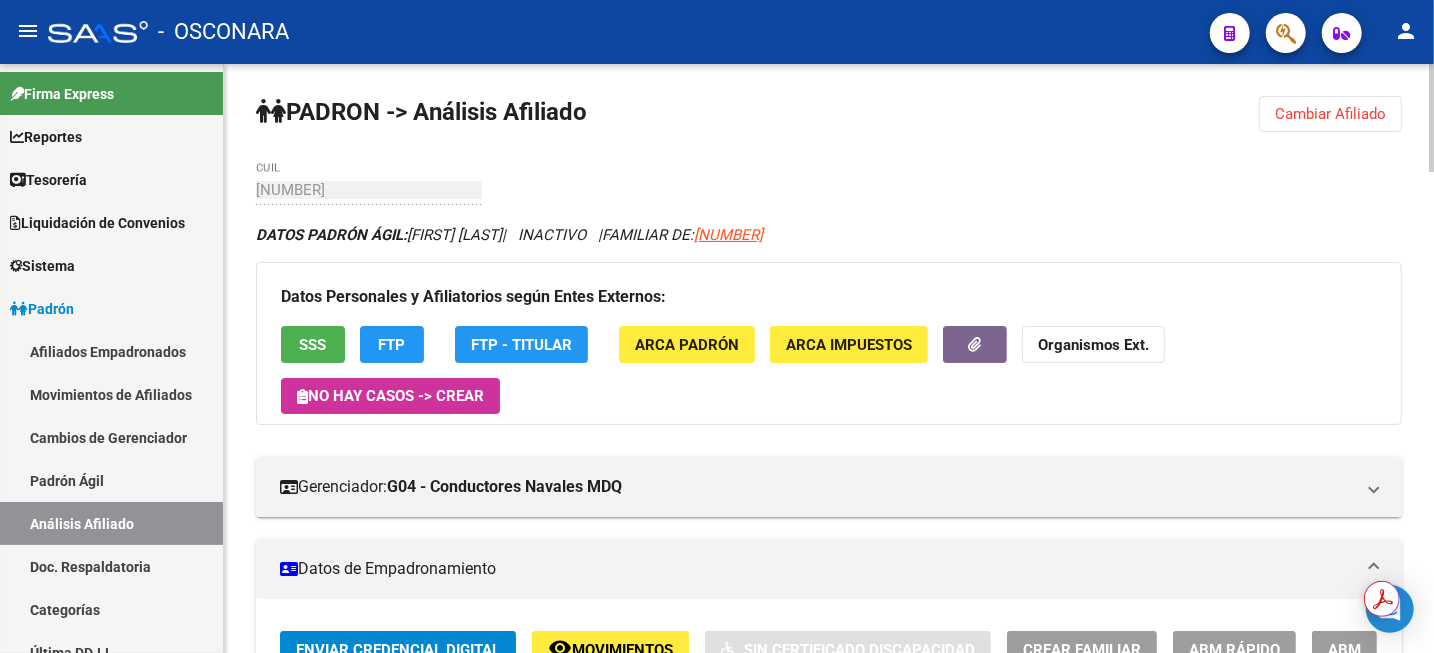 drag, startPoint x: 1307, startPoint y: 133, endPoint x: 1300, endPoint y: 109, distance: 25 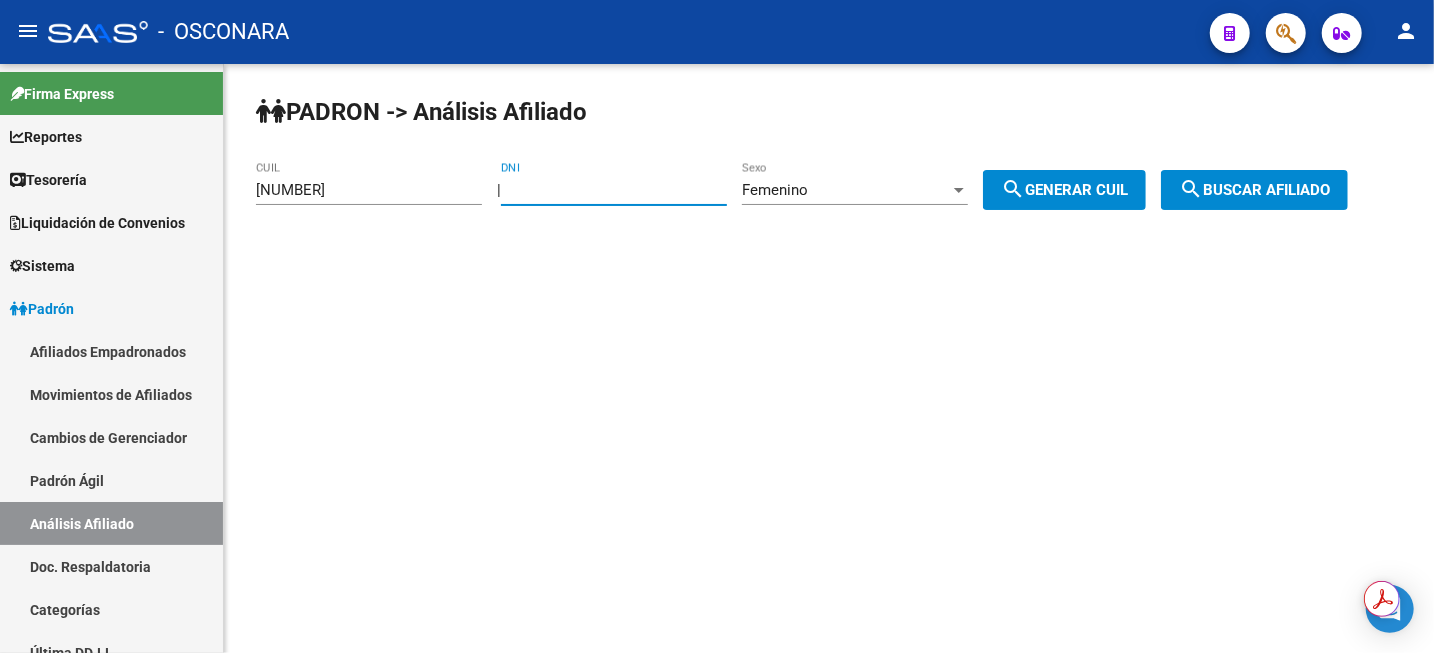 click on "[NUMBER]" at bounding box center [614, 190] 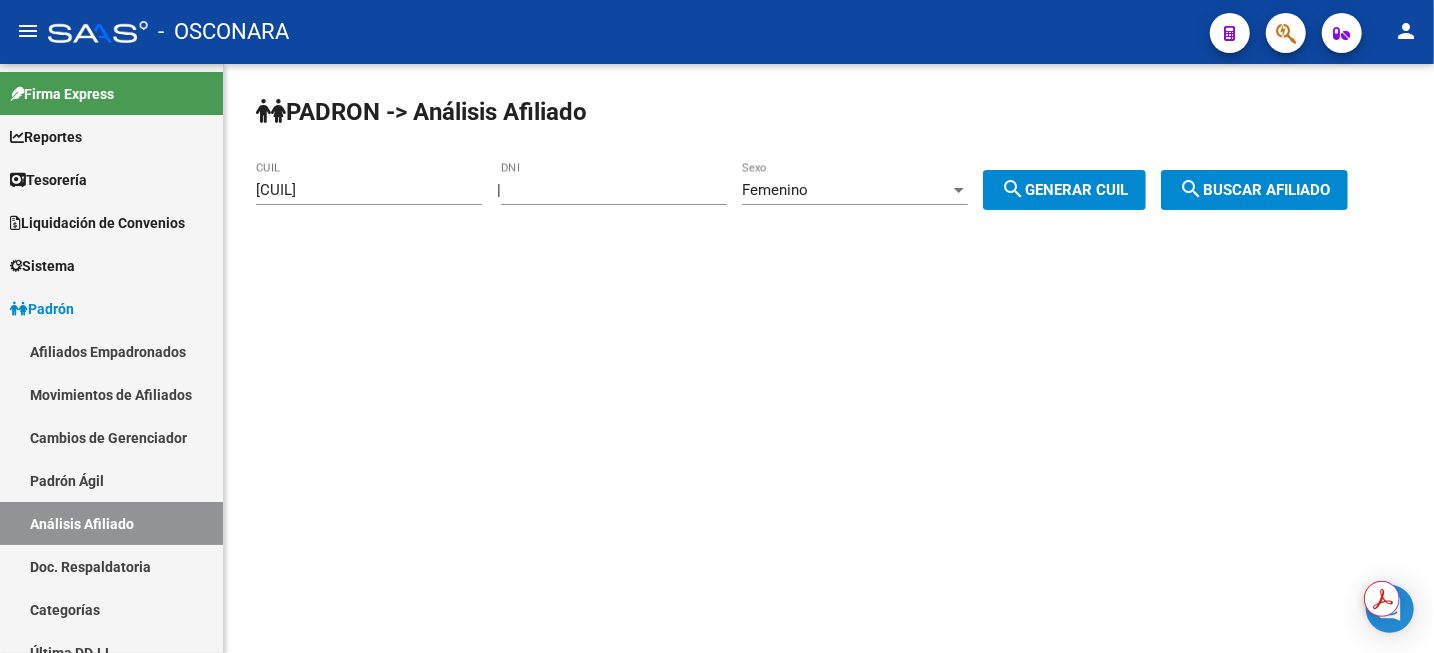 click on "search  Buscar afiliado" 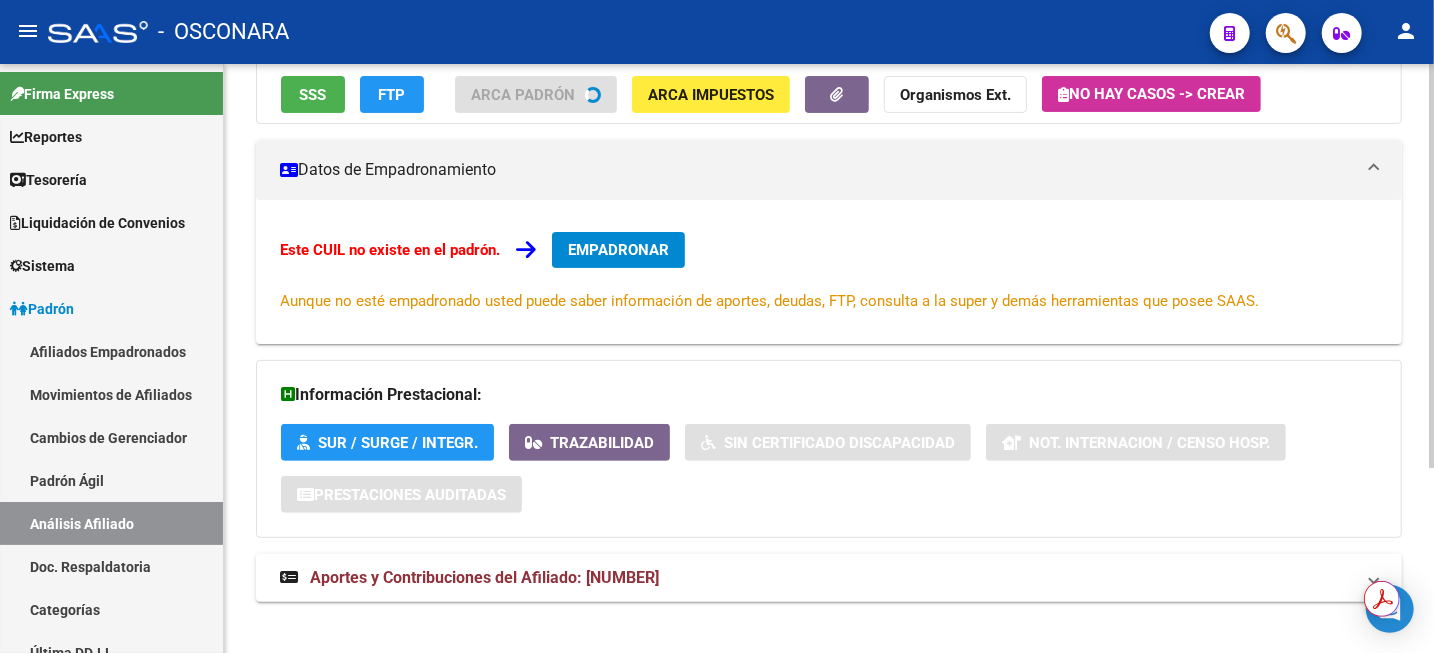 scroll, scrollTop: 276, scrollLeft: 0, axis: vertical 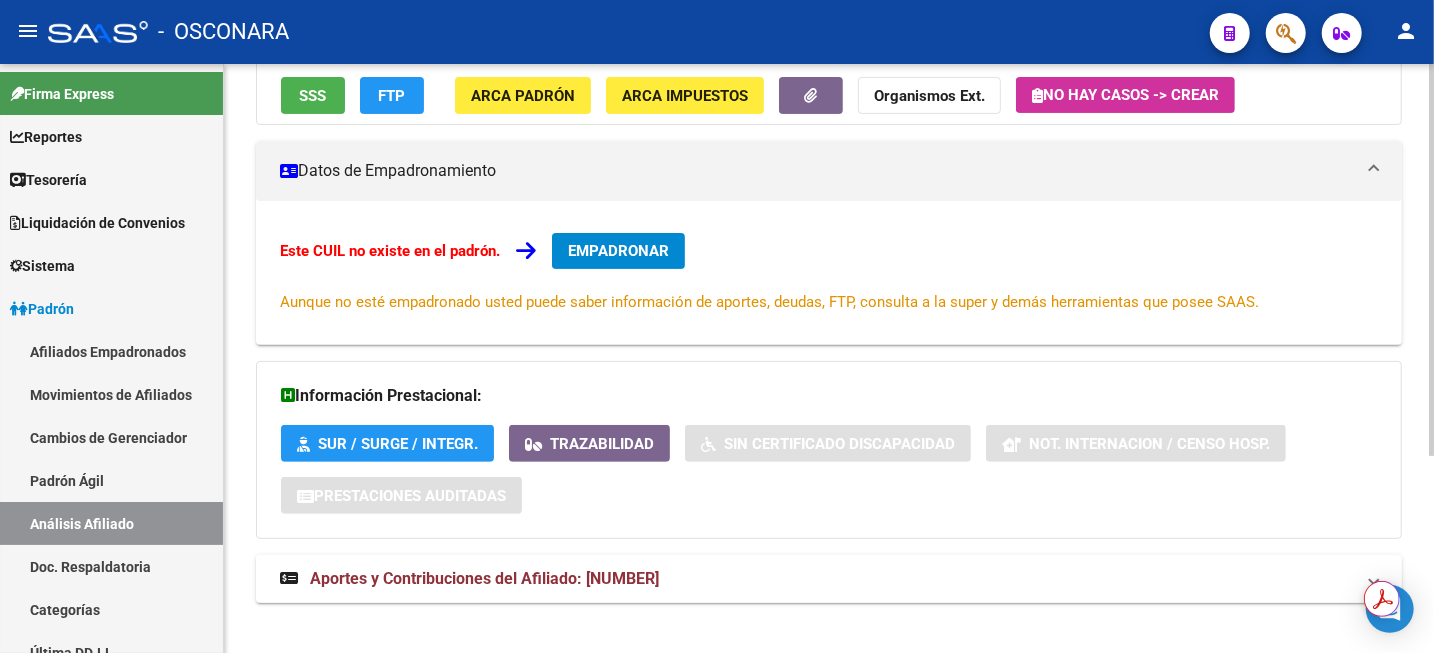 drag, startPoint x: 586, startPoint y: 581, endPoint x: 691, endPoint y: 581, distance: 105 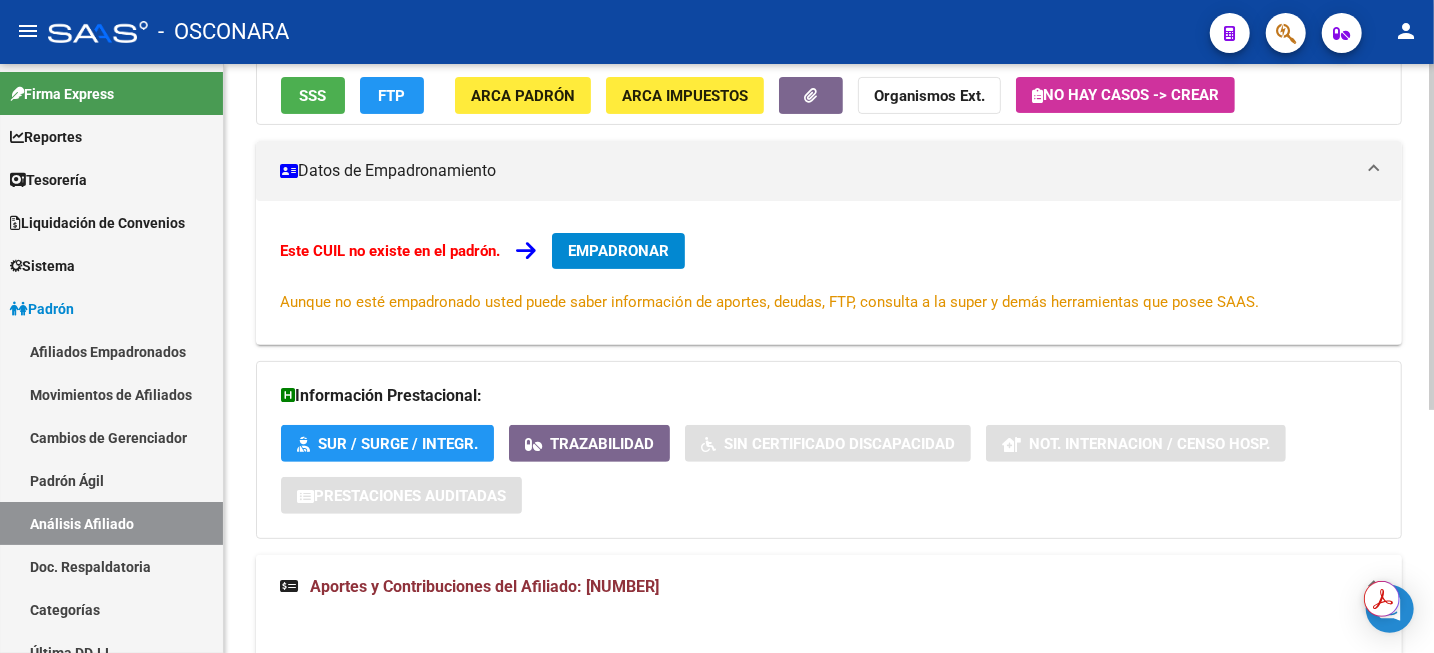 copy on "[NUMBER]" 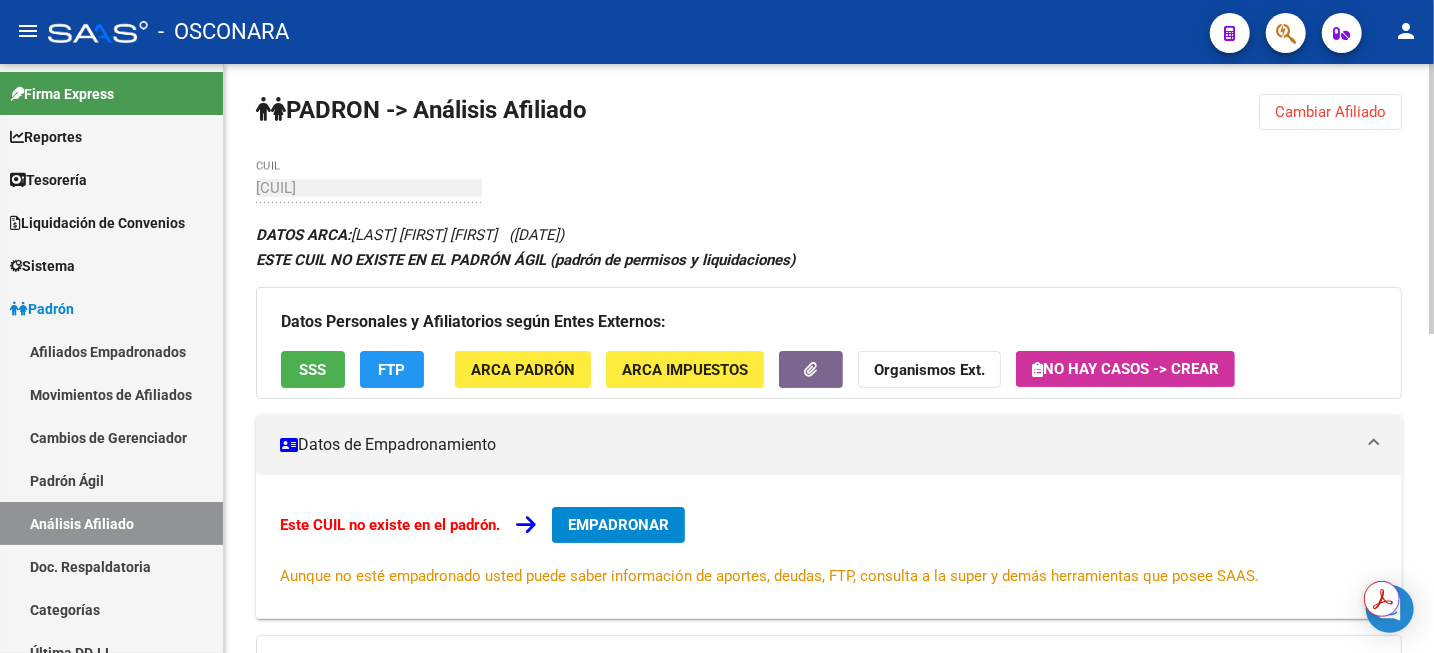 scroll, scrollTop: 0, scrollLeft: 0, axis: both 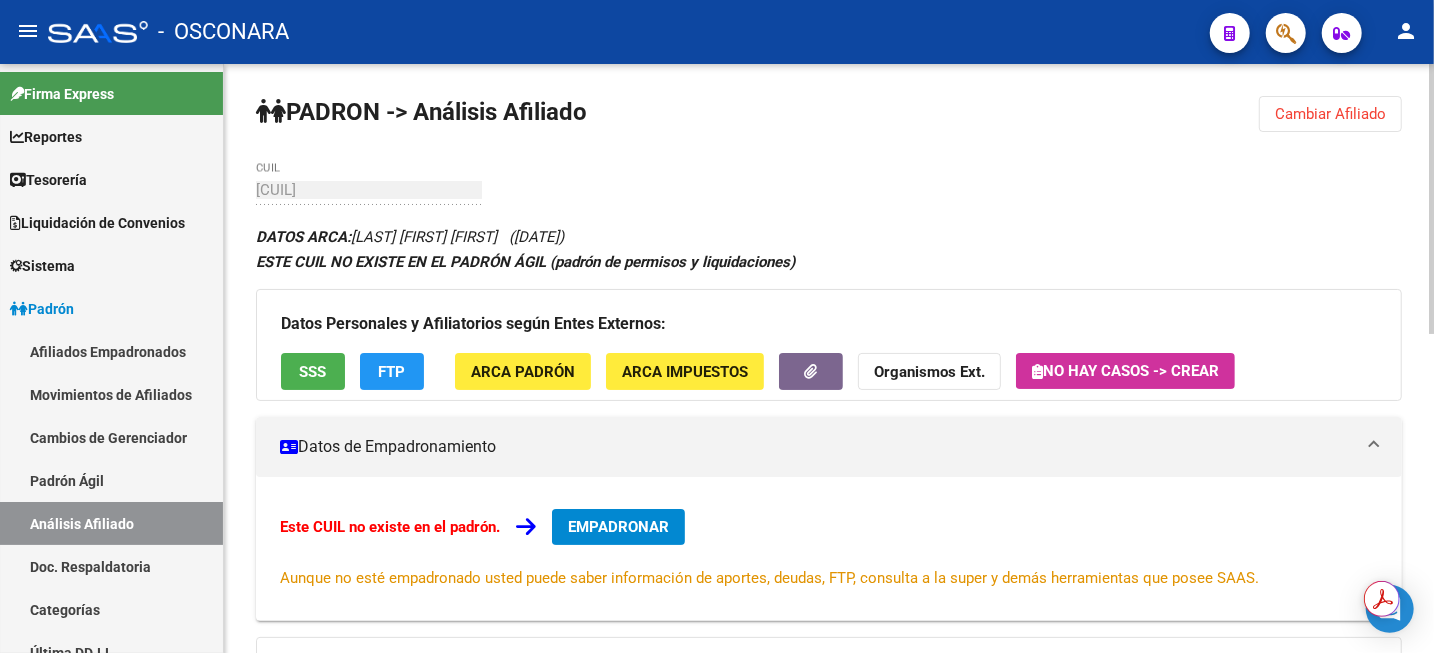 click on "Cambiar Afiliado" 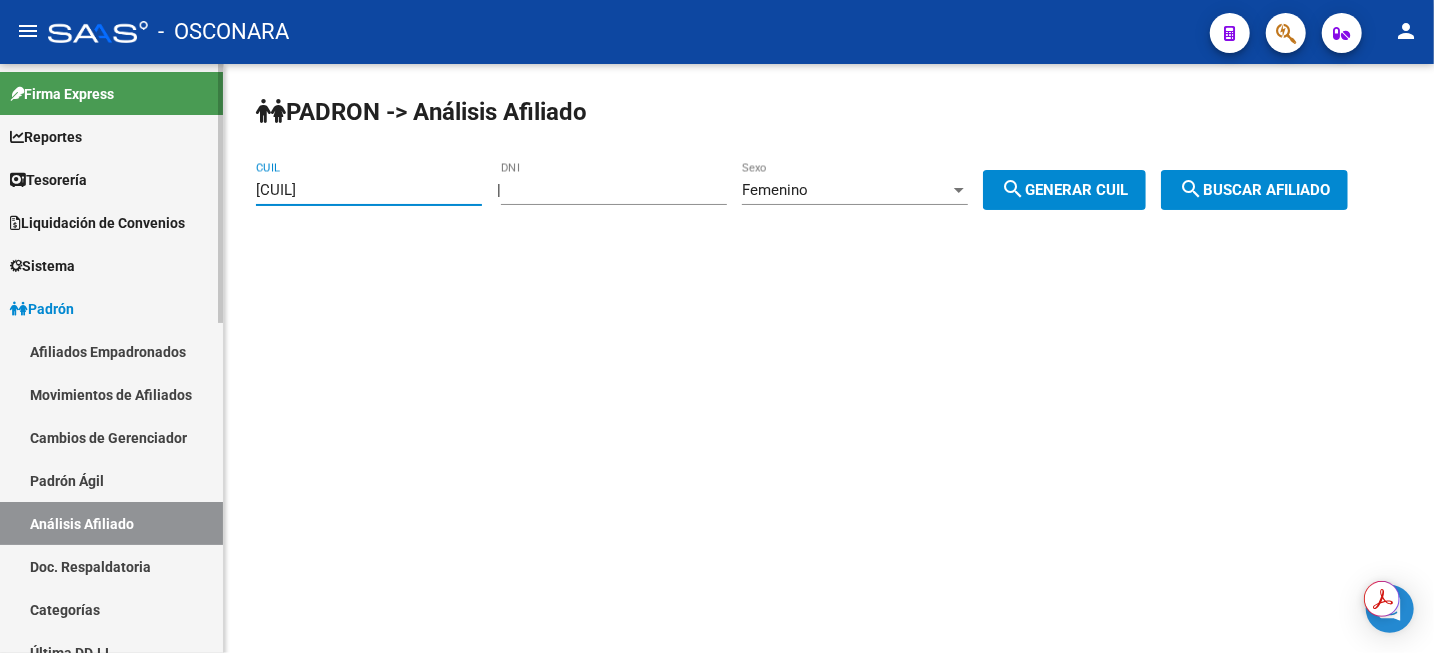 drag, startPoint x: 411, startPoint y: 196, endPoint x: 50, endPoint y: 184, distance: 361.1994 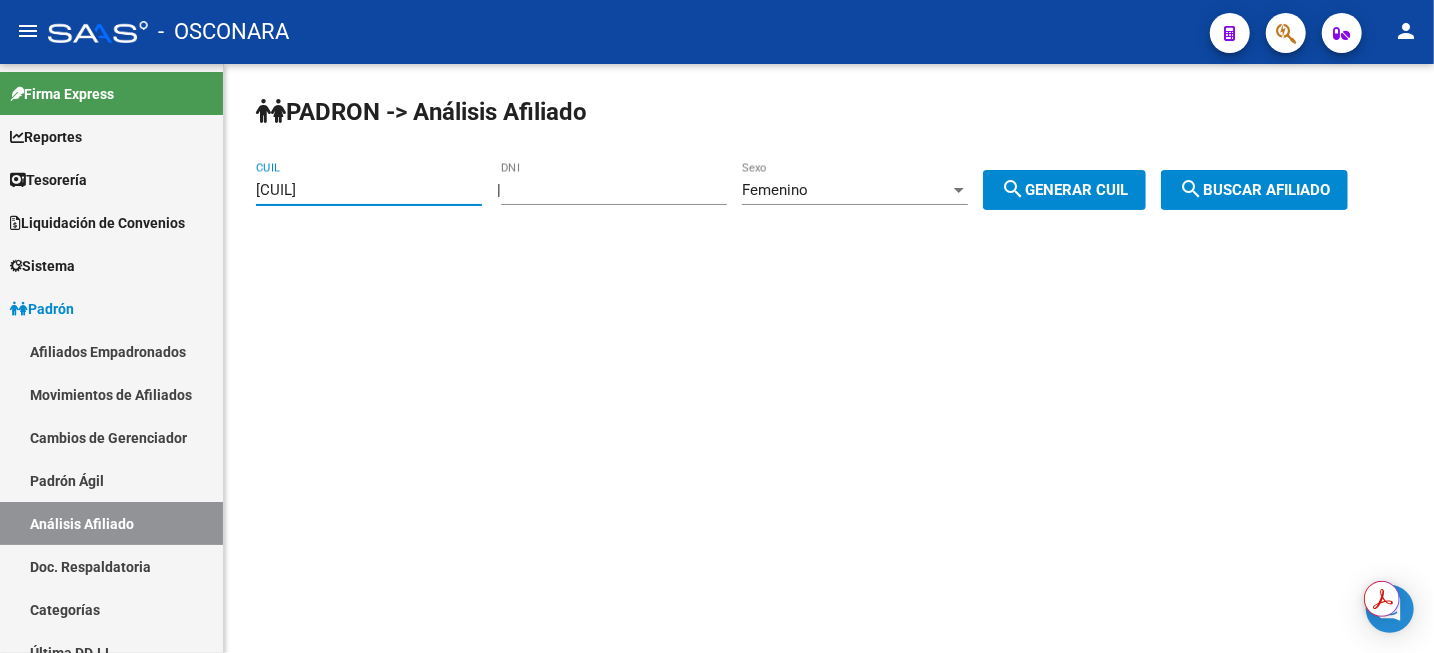paste on "[NUMBER]" 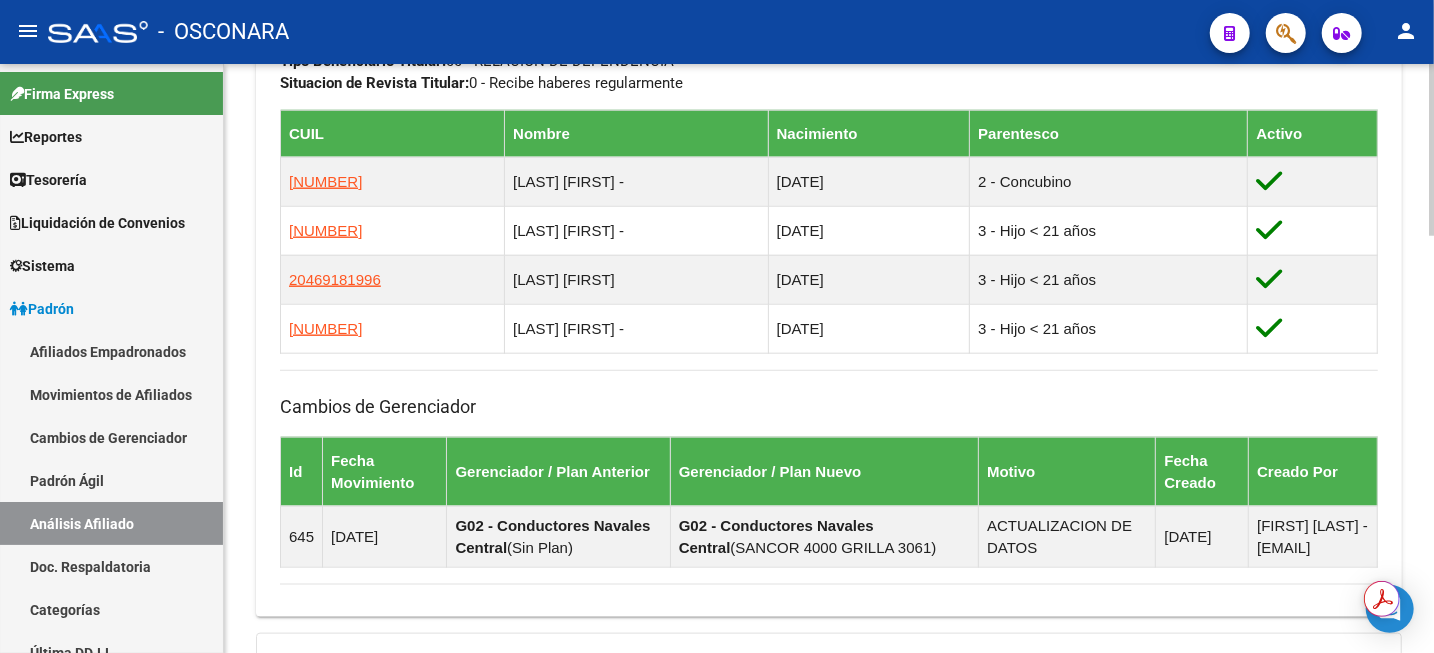 scroll, scrollTop: 1125, scrollLeft: 0, axis: vertical 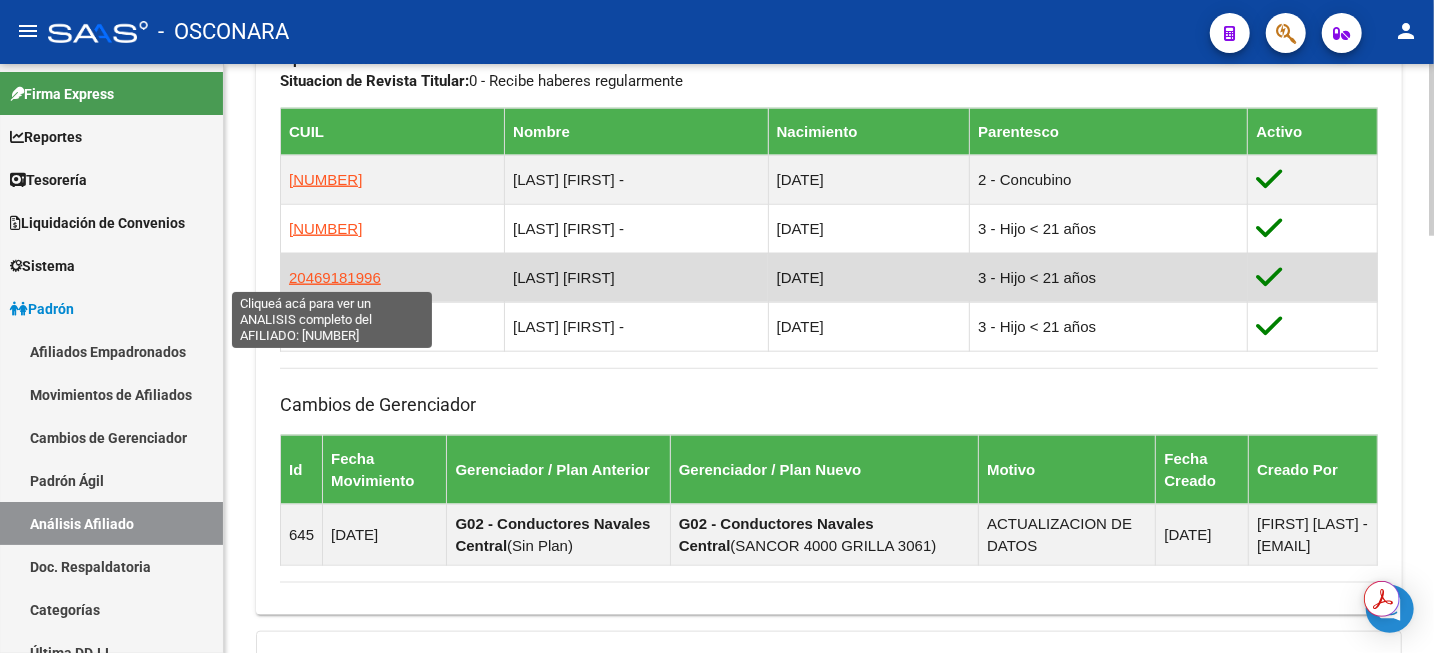 click on "20469181996" at bounding box center (335, 277) 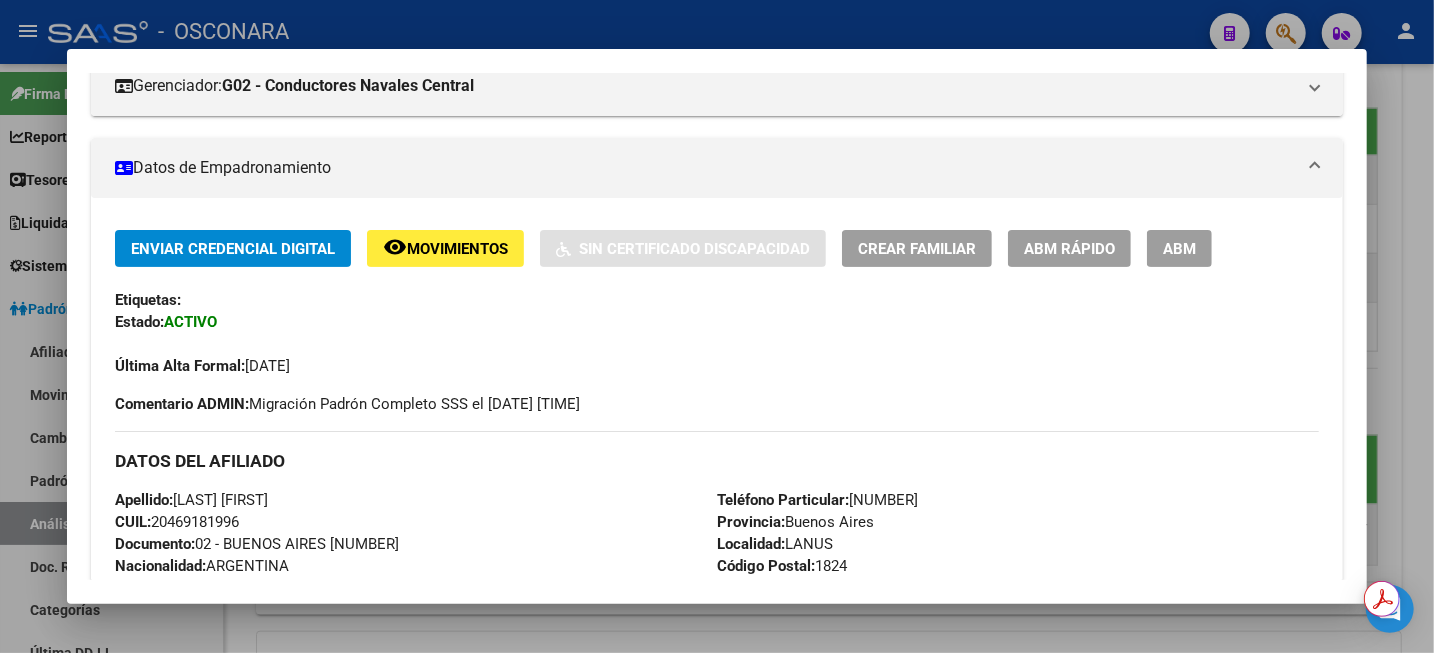 scroll, scrollTop: 125, scrollLeft: 0, axis: vertical 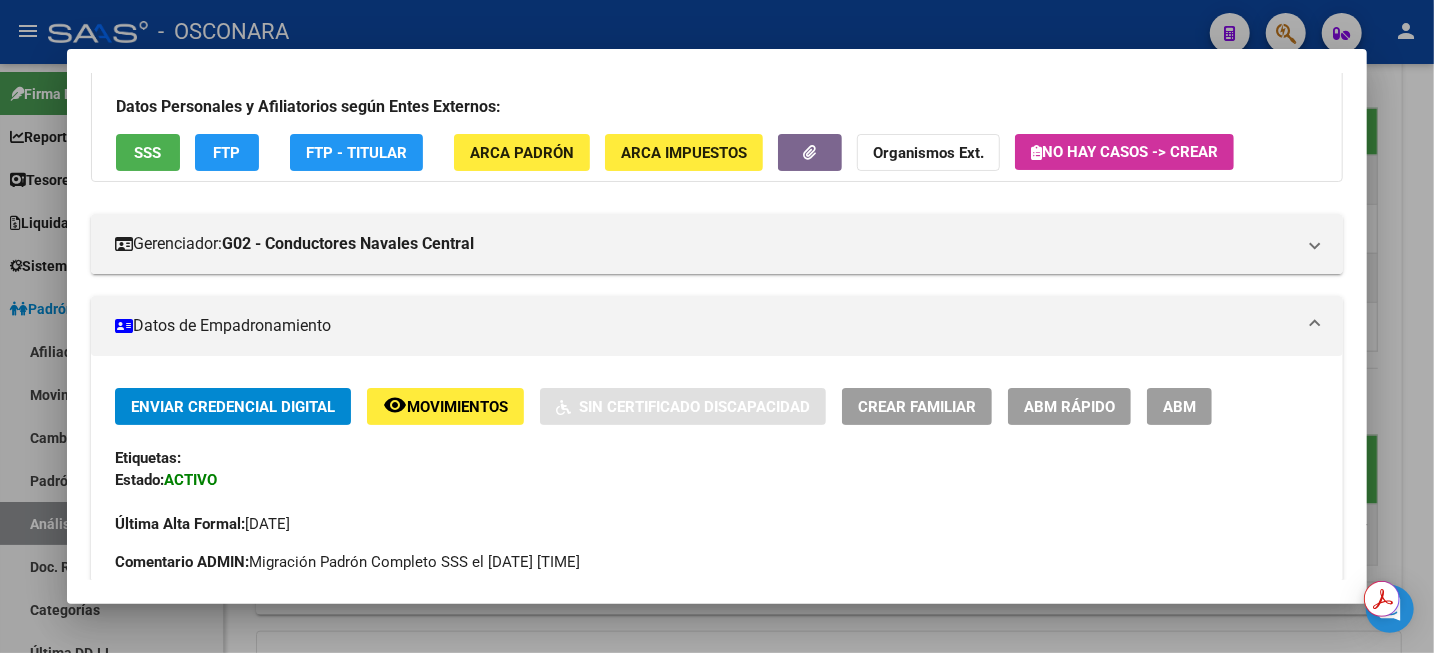 click at bounding box center (717, 326) 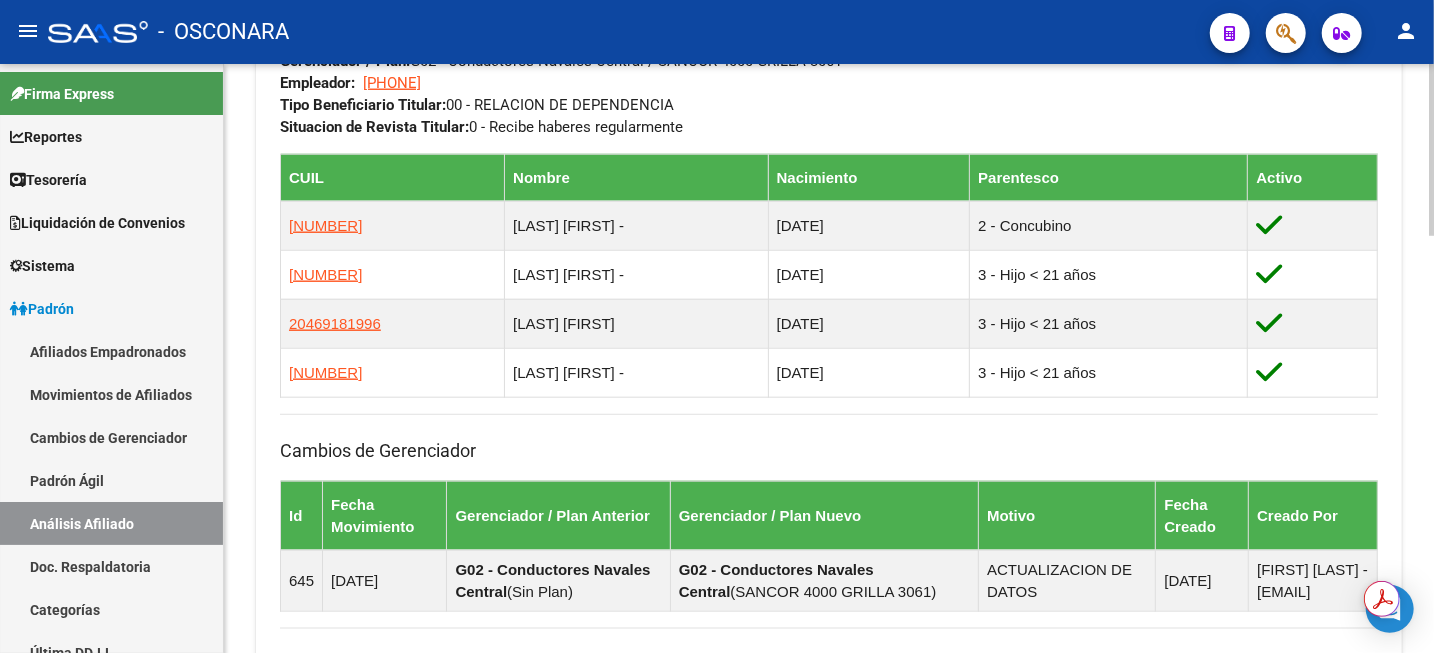 scroll, scrollTop: 1125, scrollLeft: 0, axis: vertical 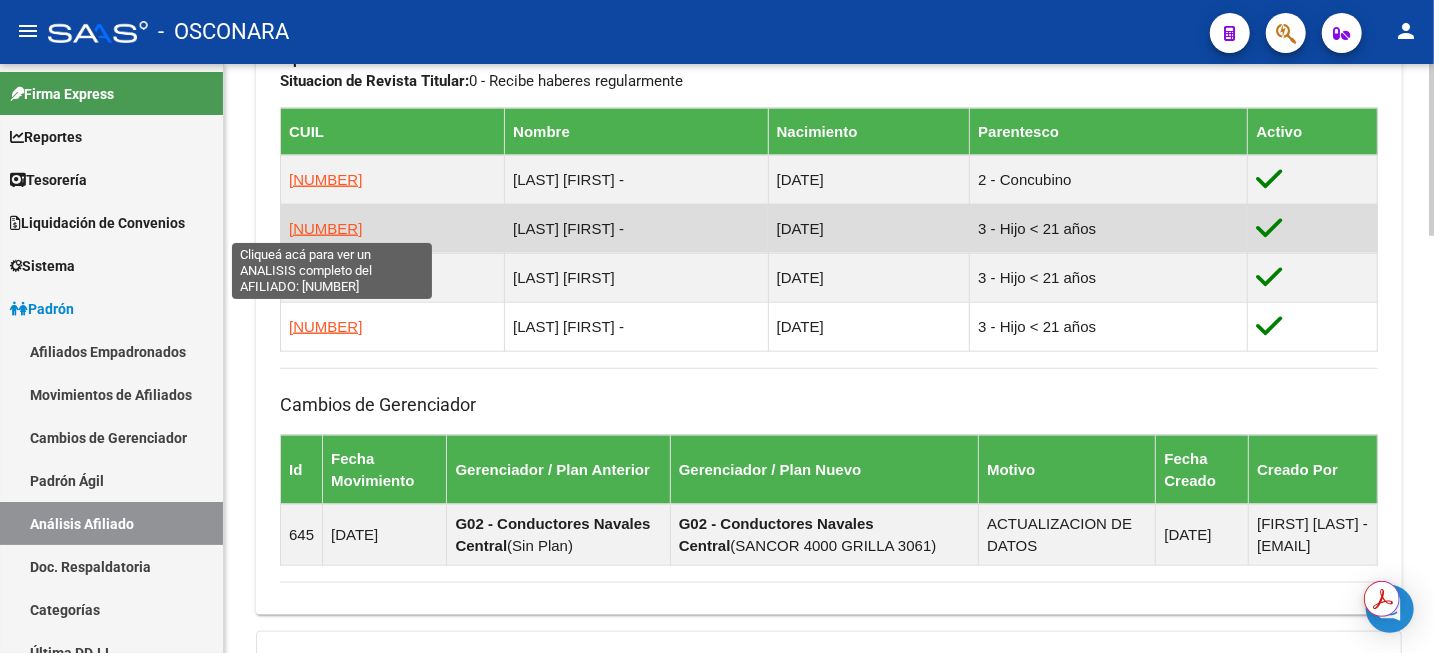 click on "[NUMBER]" at bounding box center (325, 228) 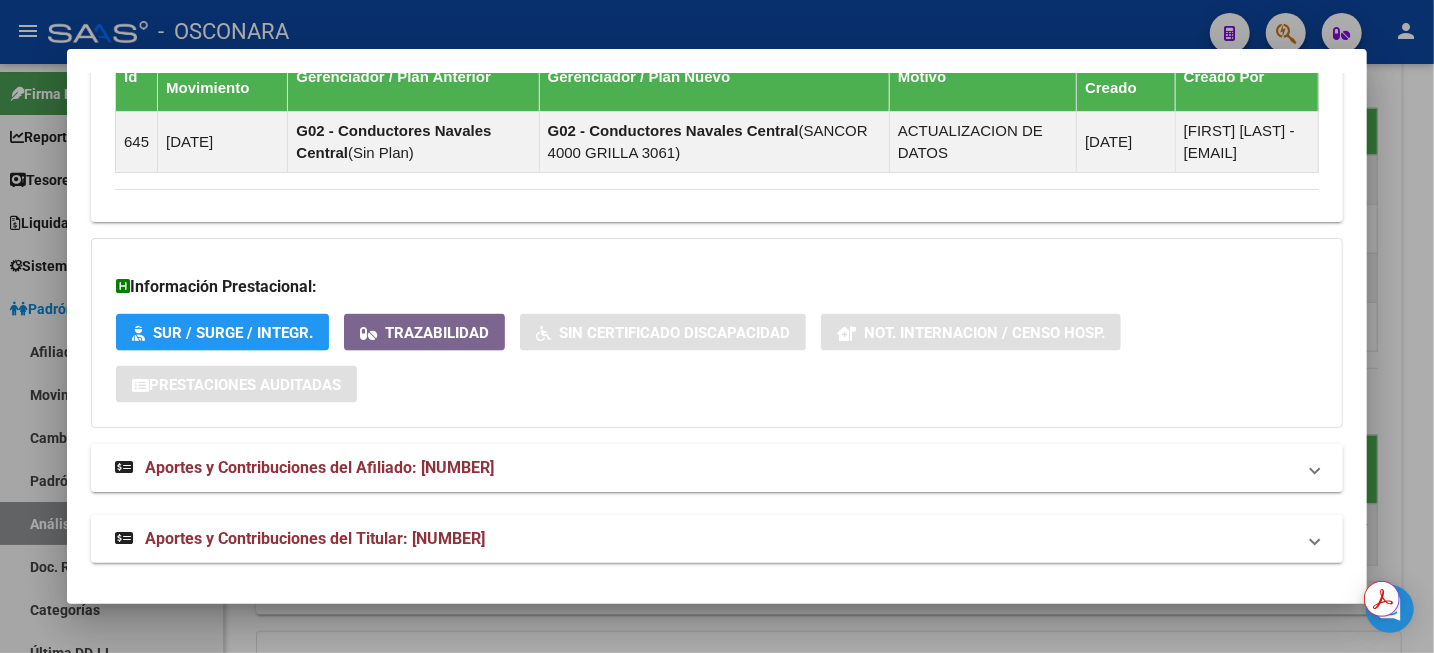 scroll, scrollTop: 1115, scrollLeft: 0, axis: vertical 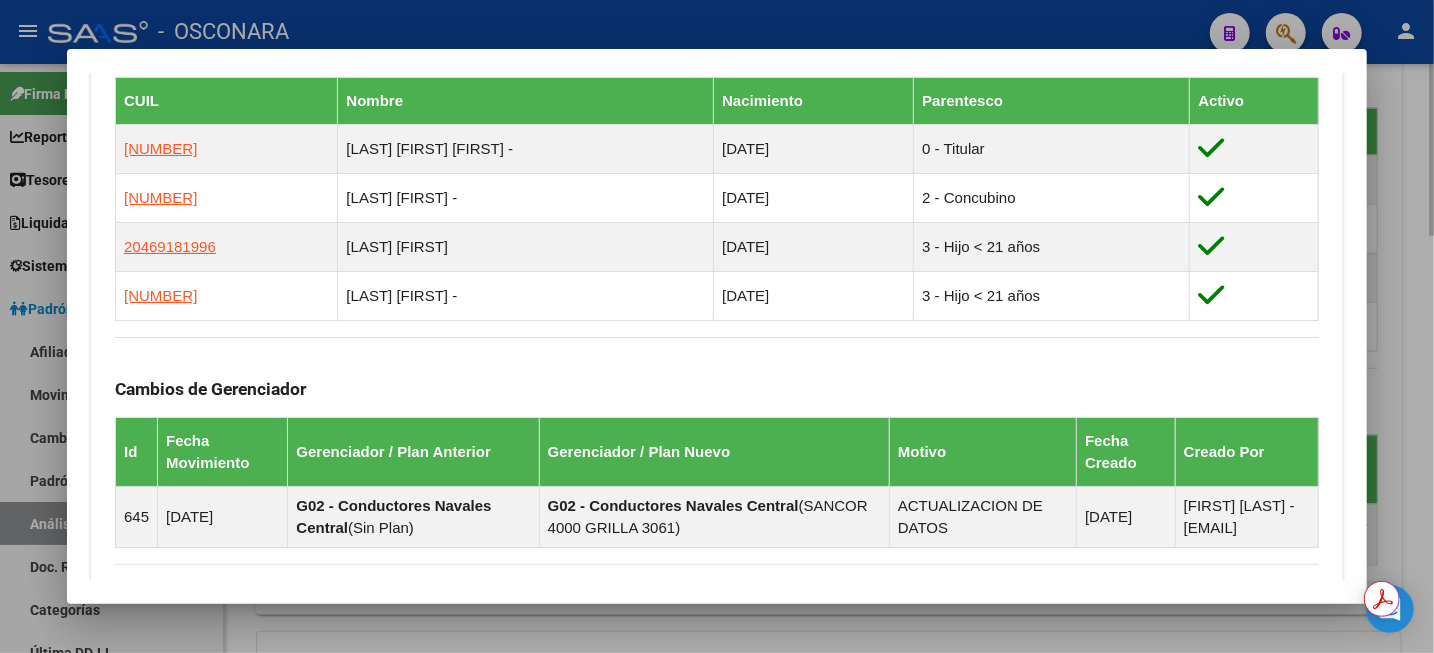 click at bounding box center (717, 326) 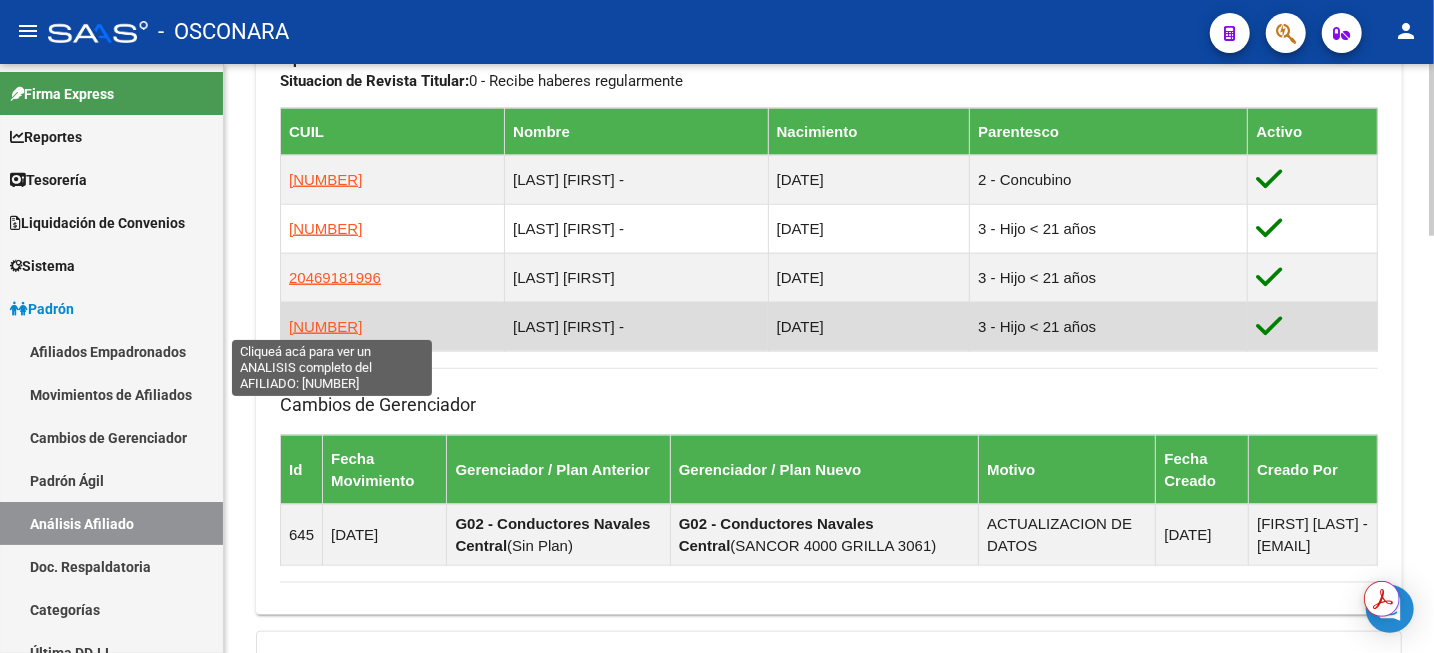 click on "[NUMBER]" at bounding box center (325, 326) 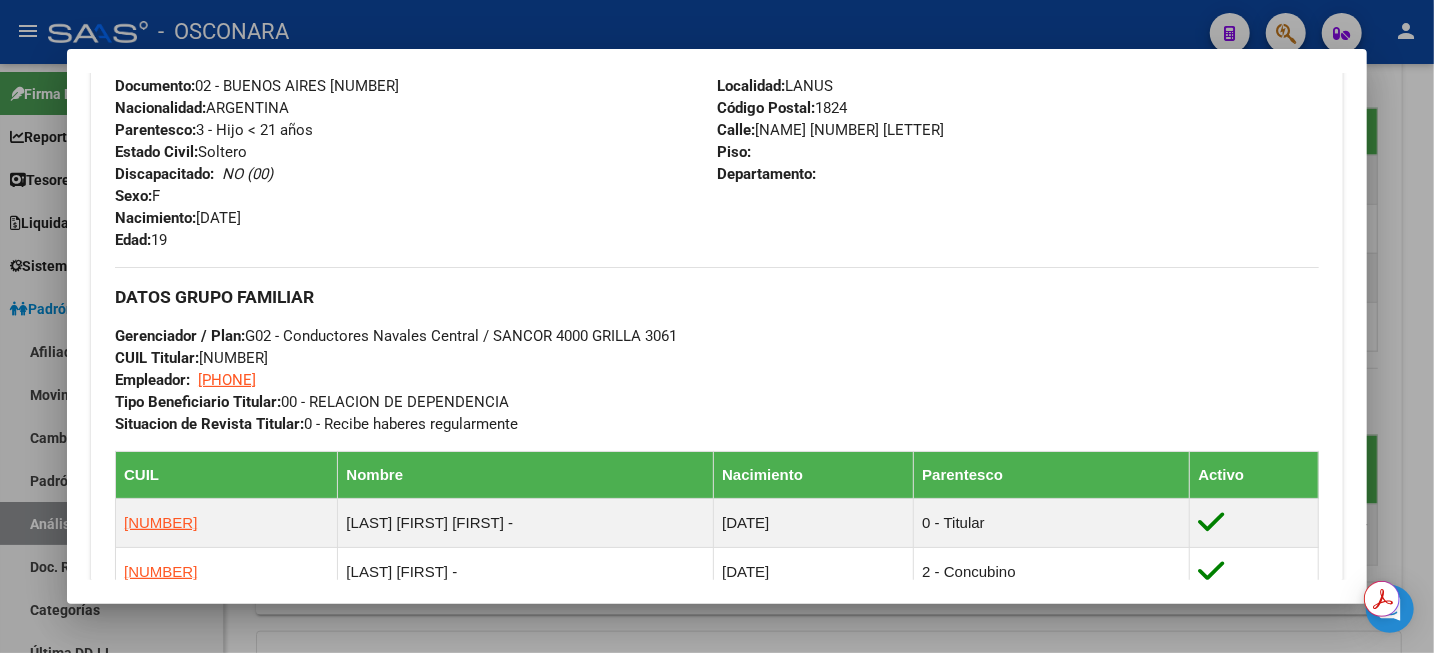 scroll, scrollTop: 750, scrollLeft: 0, axis: vertical 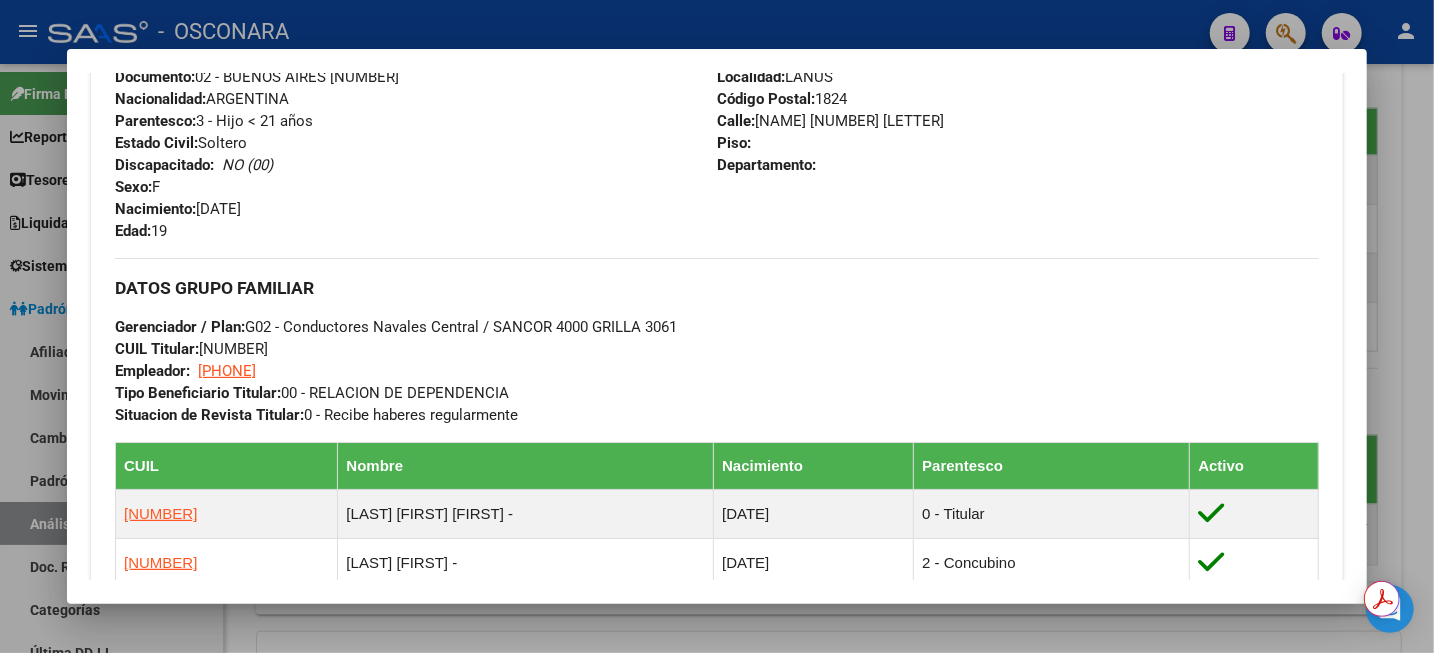 click at bounding box center (717, 326) 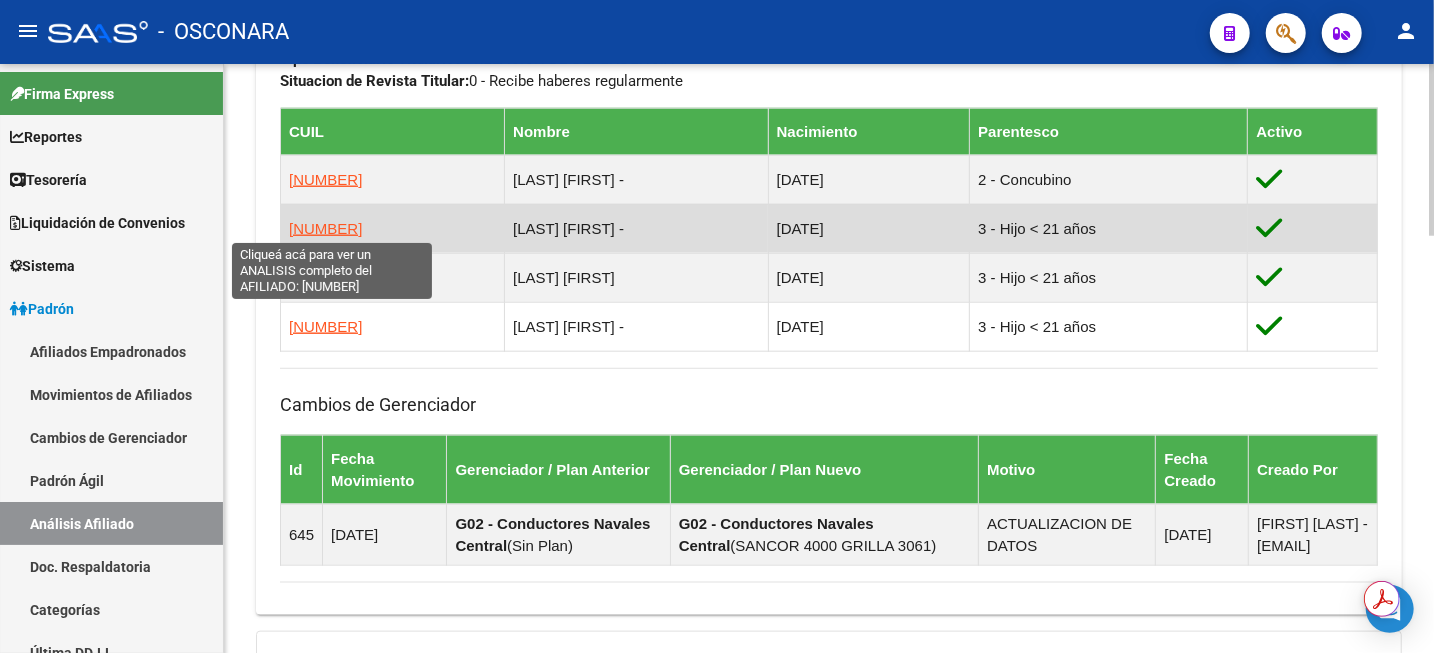 click on "[NUMBER]" at bounding box center (325, 228) 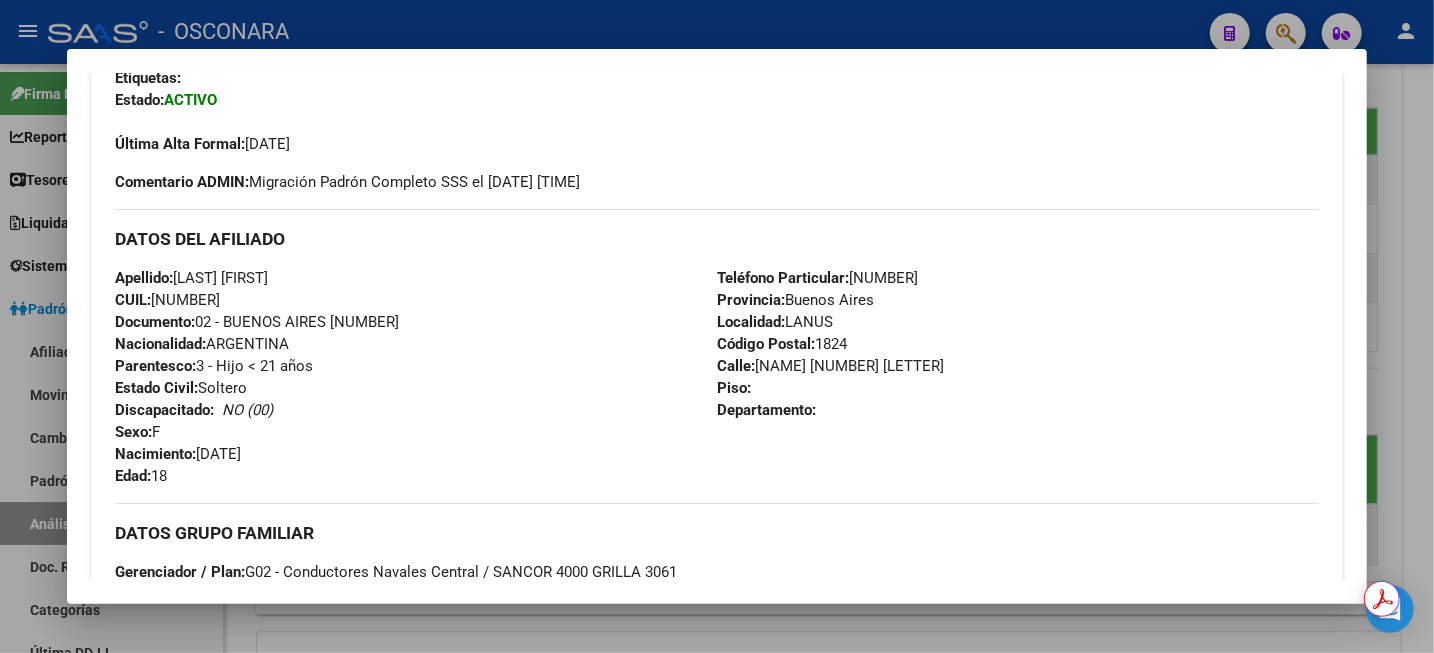 scroll, scrollTop: 625, scrollLeft: 0, axis: vertical 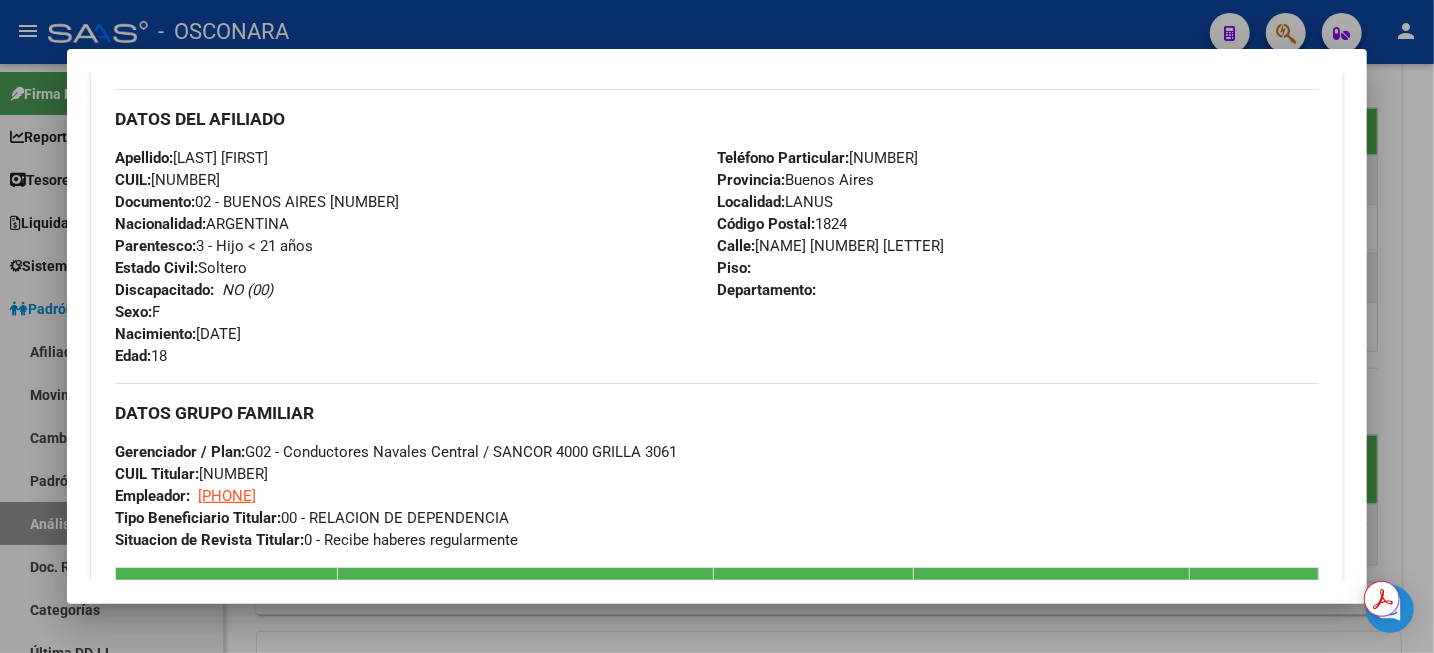 click at bounding box center (717, 326) 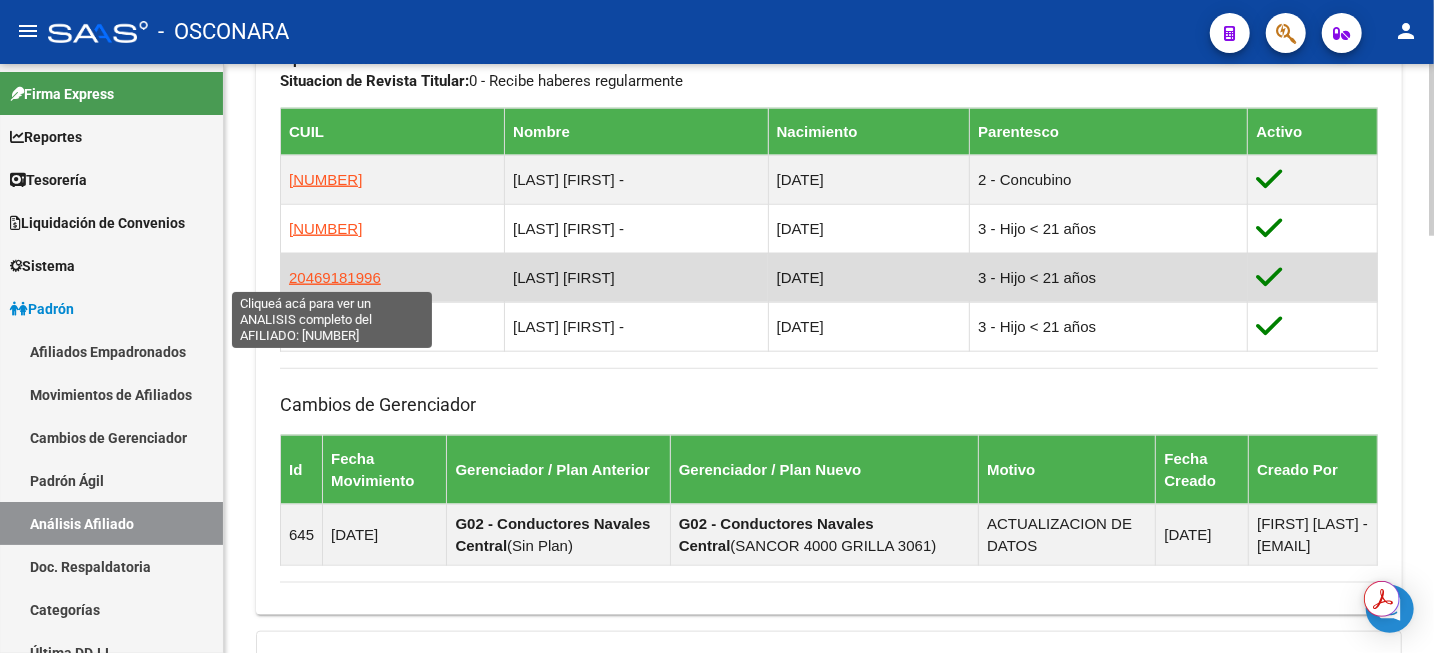 click on "20469181996" at bounding box center (335, 277) 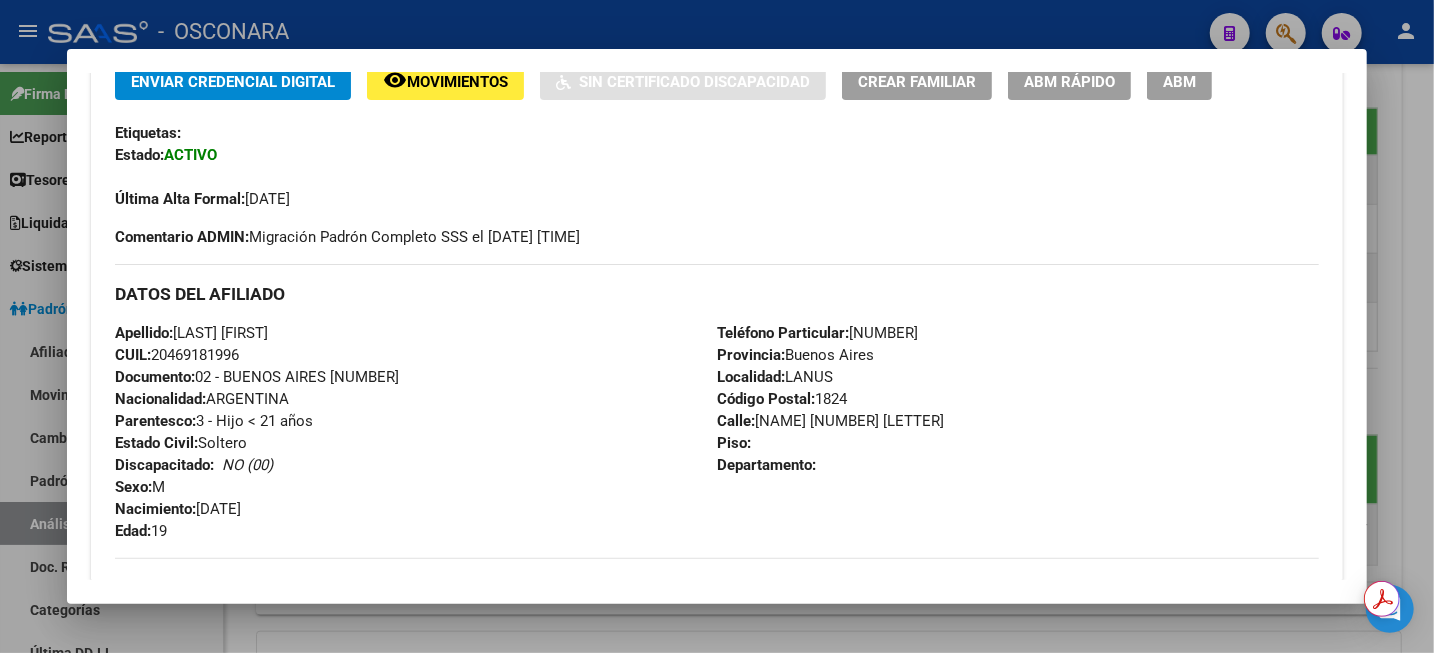 scroll, scrollTop: 500, scrollLeft: 0, axis: vertical 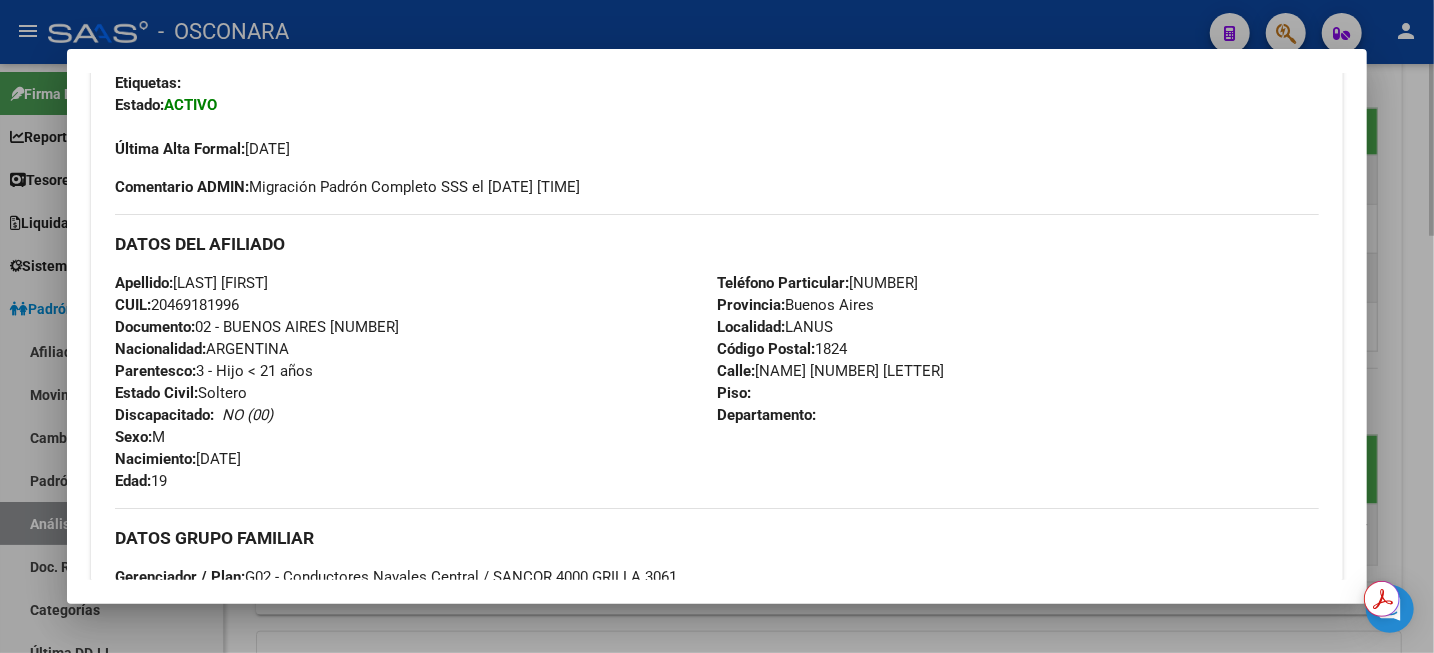 click at bounding box center (717, 326) 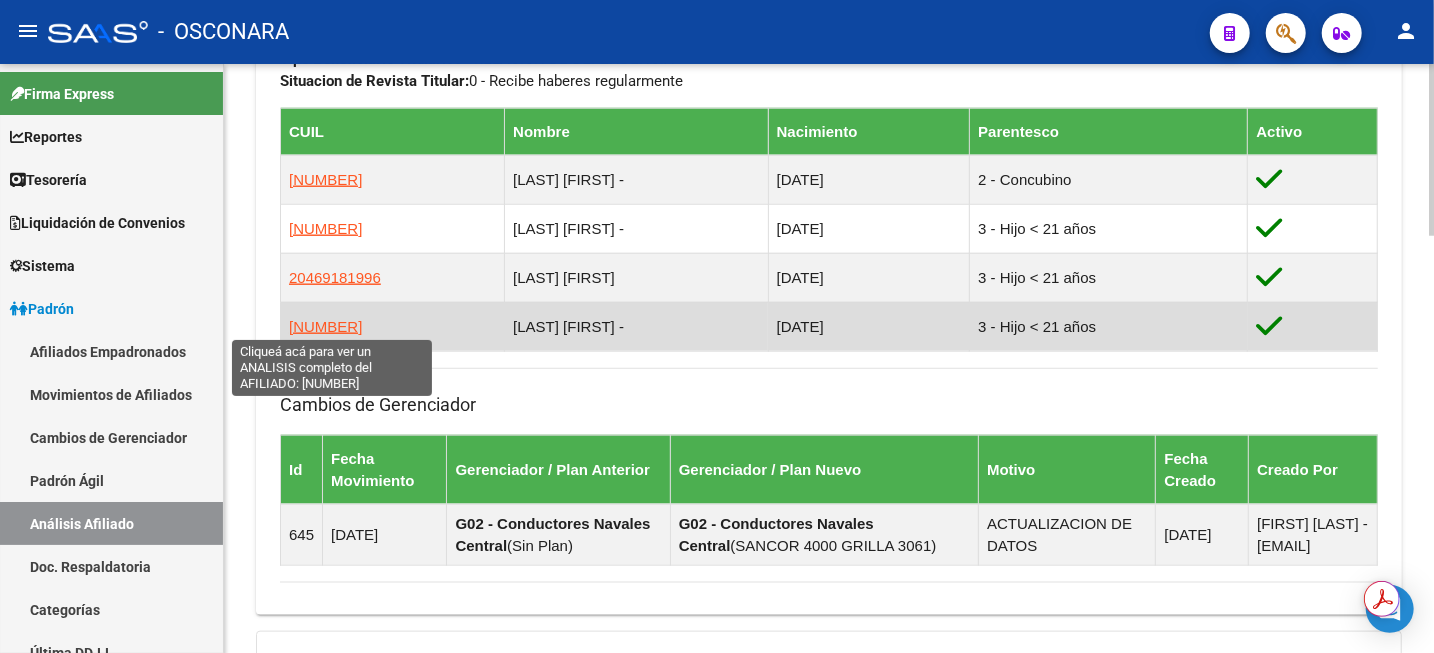 click on "[NUMBER]" at bounding box center [325, 326] 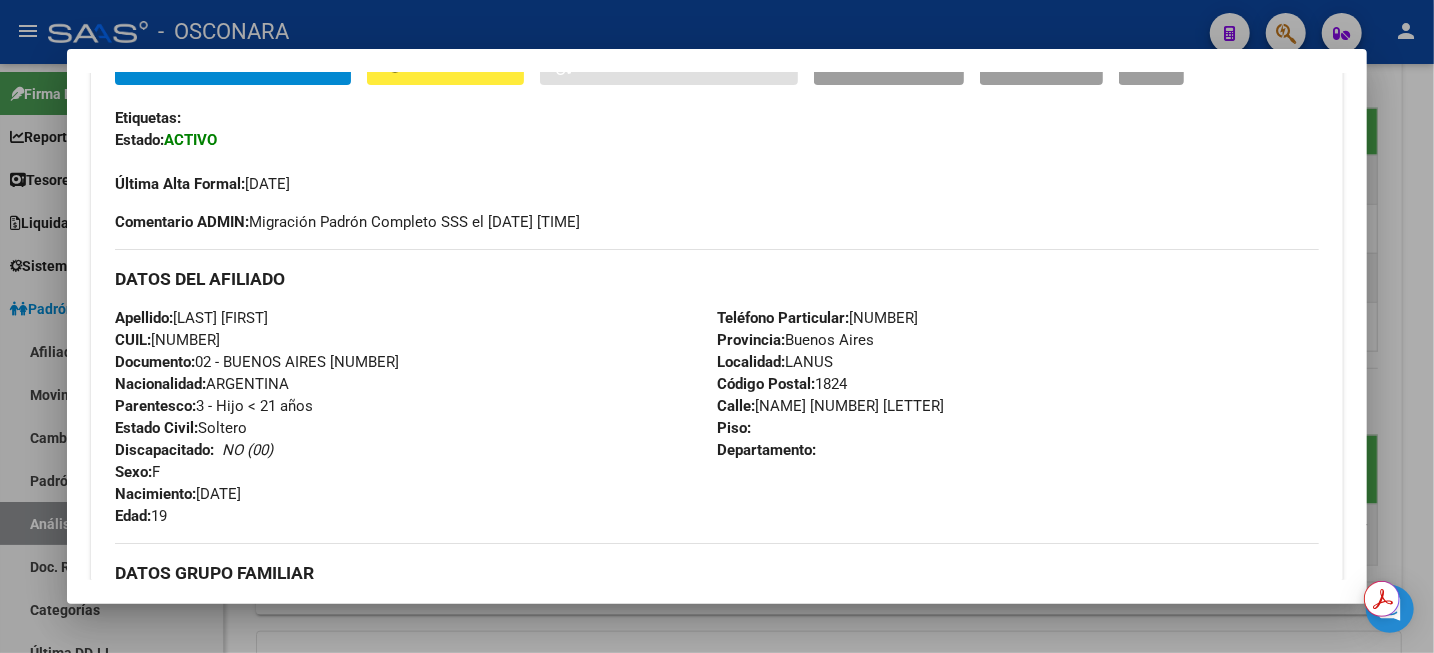 scroll, scrollTop: 500, scrollLeft: 0, axis: vertical 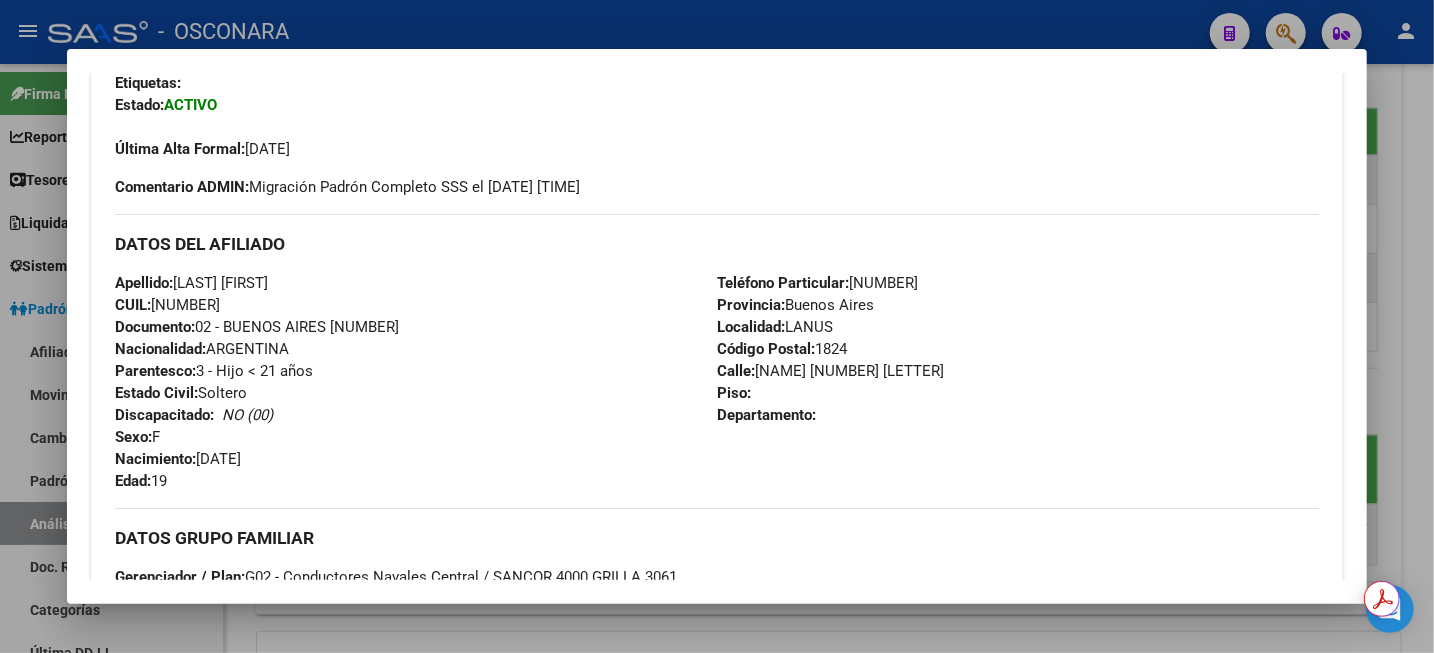 click at bounding box center (717, 326) 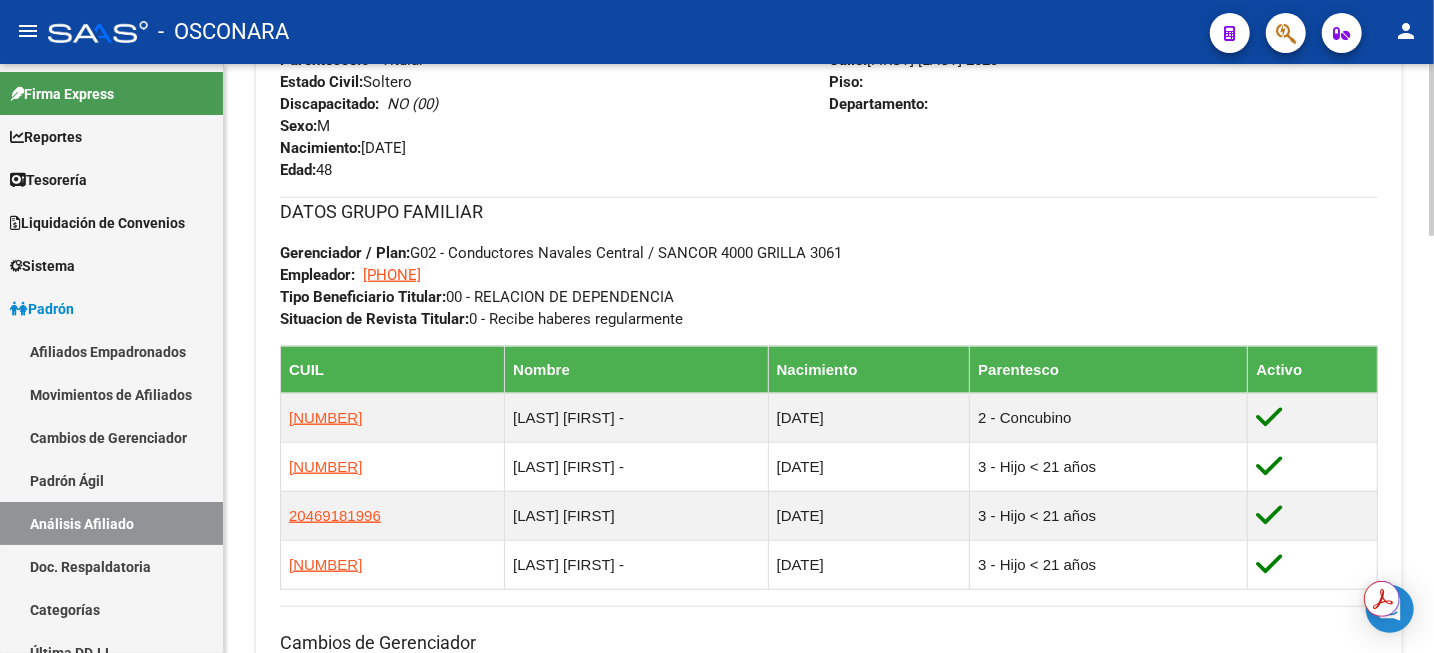 scroll, scrollTop: 1125, scrollLeft: 0, axis: vertical 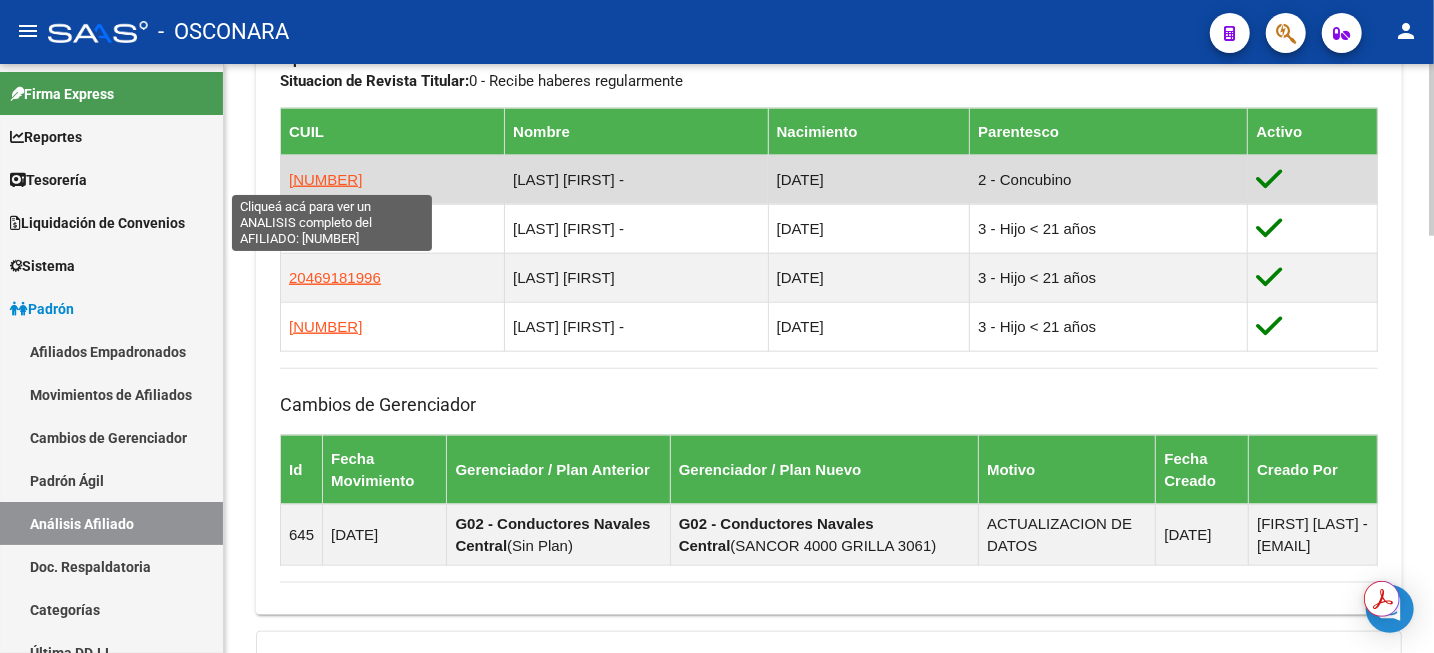 drag, startPoint x: 374, startPoint y: 172, endPoint x: 288, endPoint y: 180, distance: 86.37129 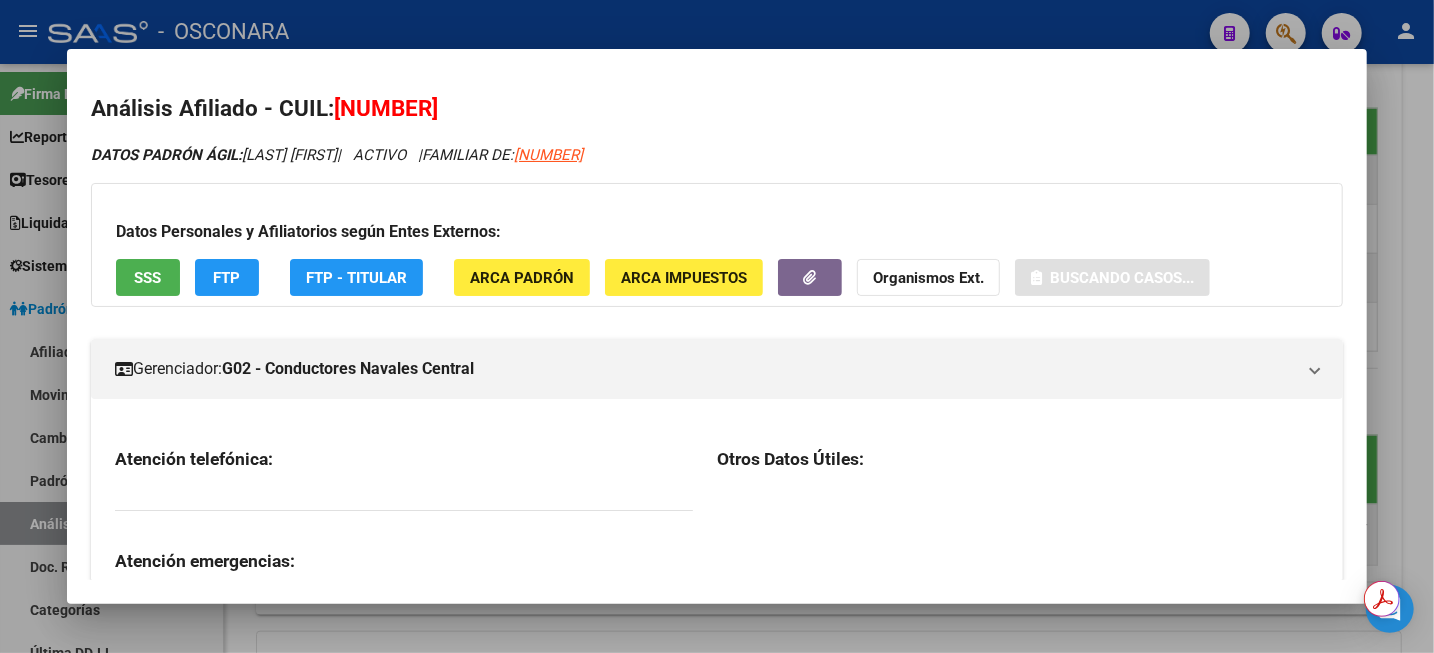 click at bounding box center (717, 326) 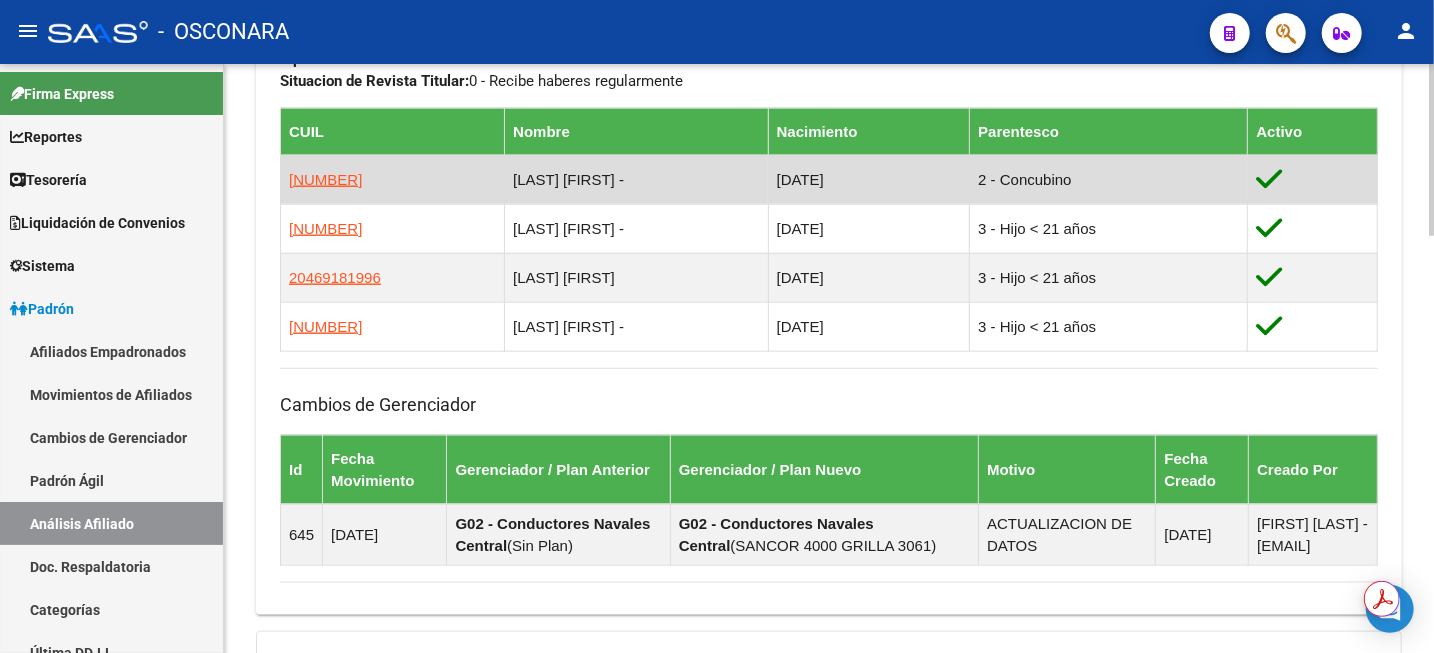 drag, startPoint x: 286, startPoint y: 180, endPoint x: 380, endPoint y: 186, distance: 94.19129 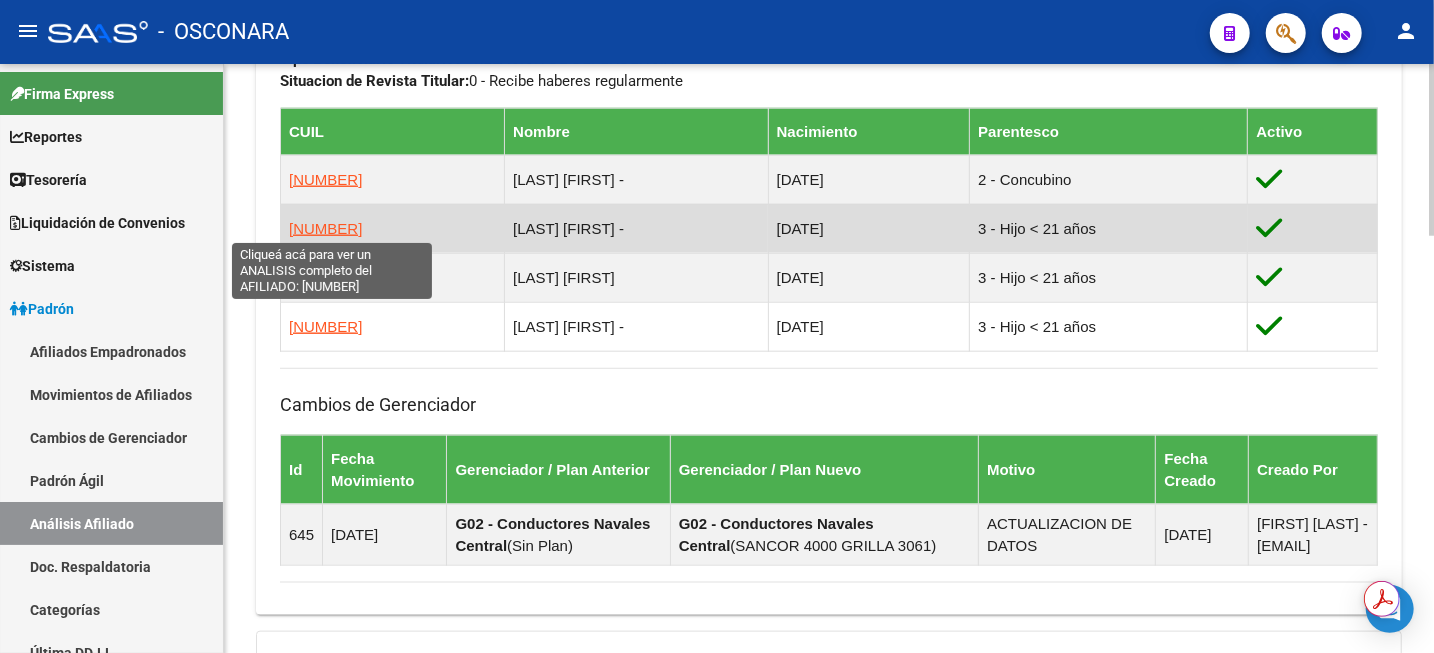 drag, startPoint x: 383, startPoint y: 226, endPoint x: 288, endPoint y: 225, distance: 95.005264 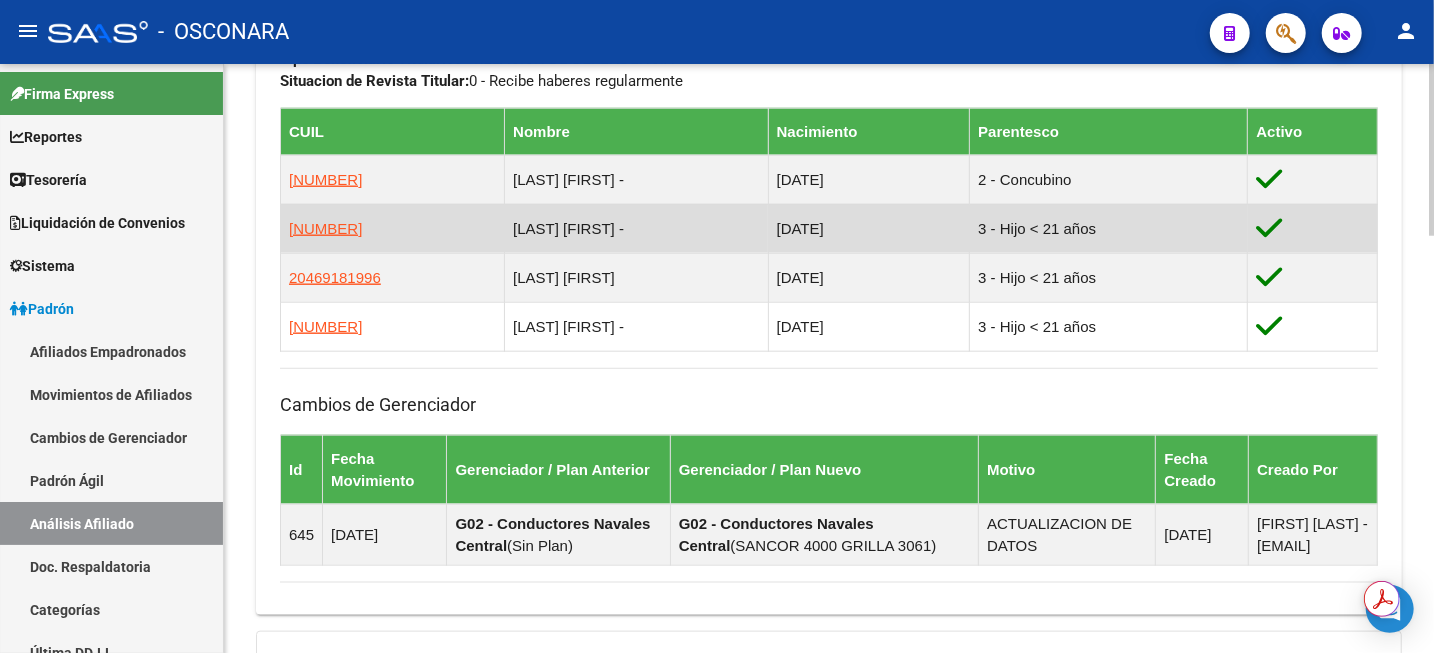 copy on "[NUMBER]" 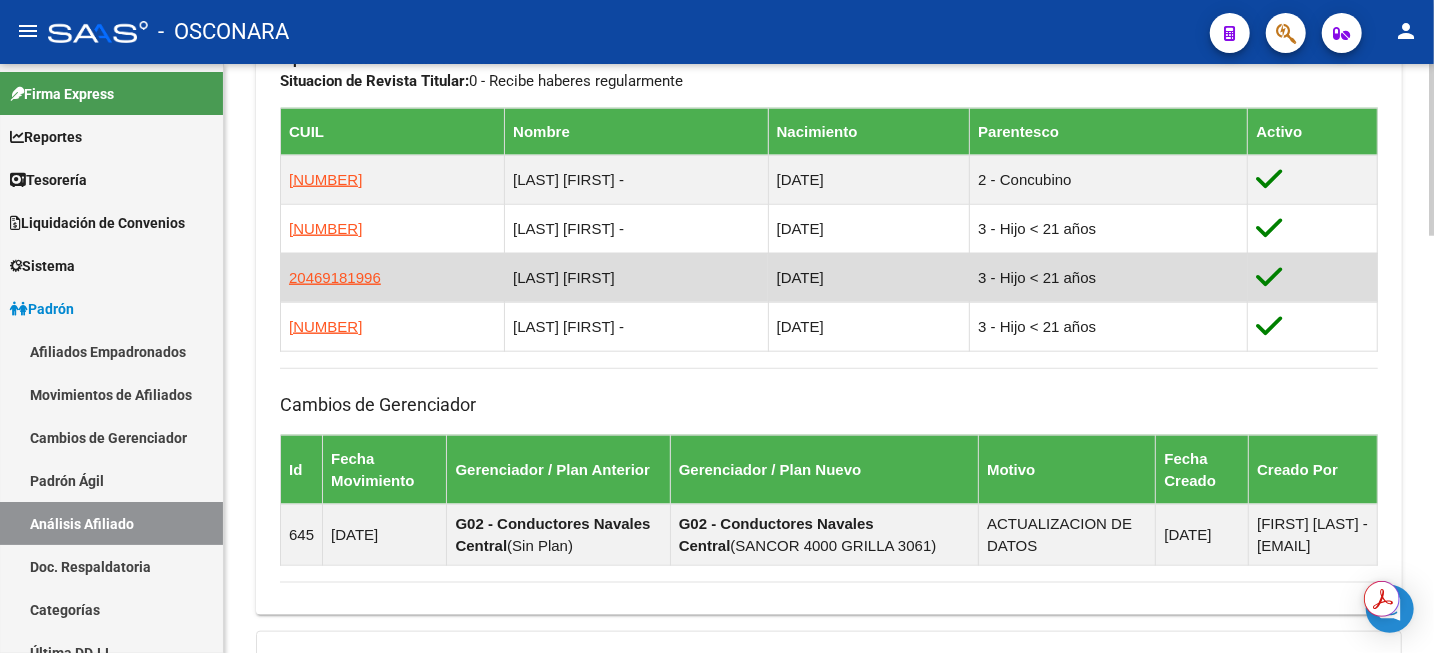 drag, startPoint x: 376, startPoint y: 267, endPoint x: 284, endPoint y: 280, distance: 92.91394 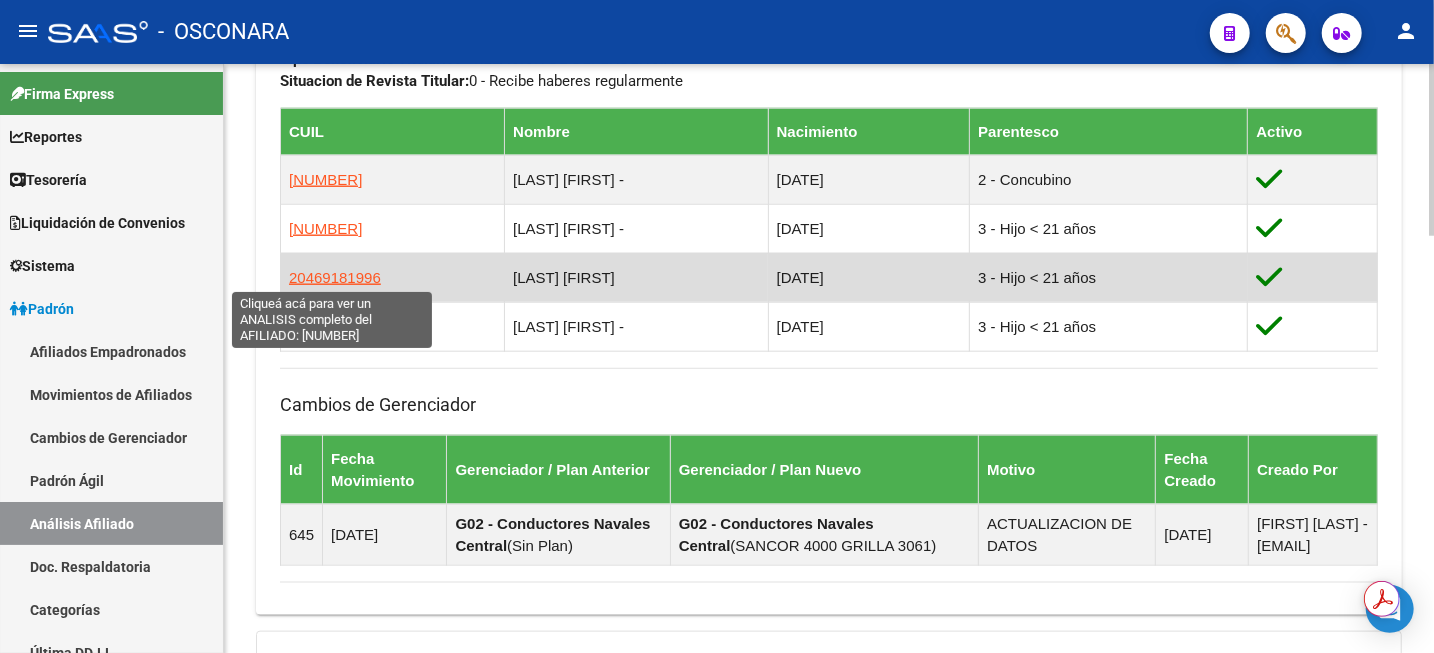 copy on "20469181996" 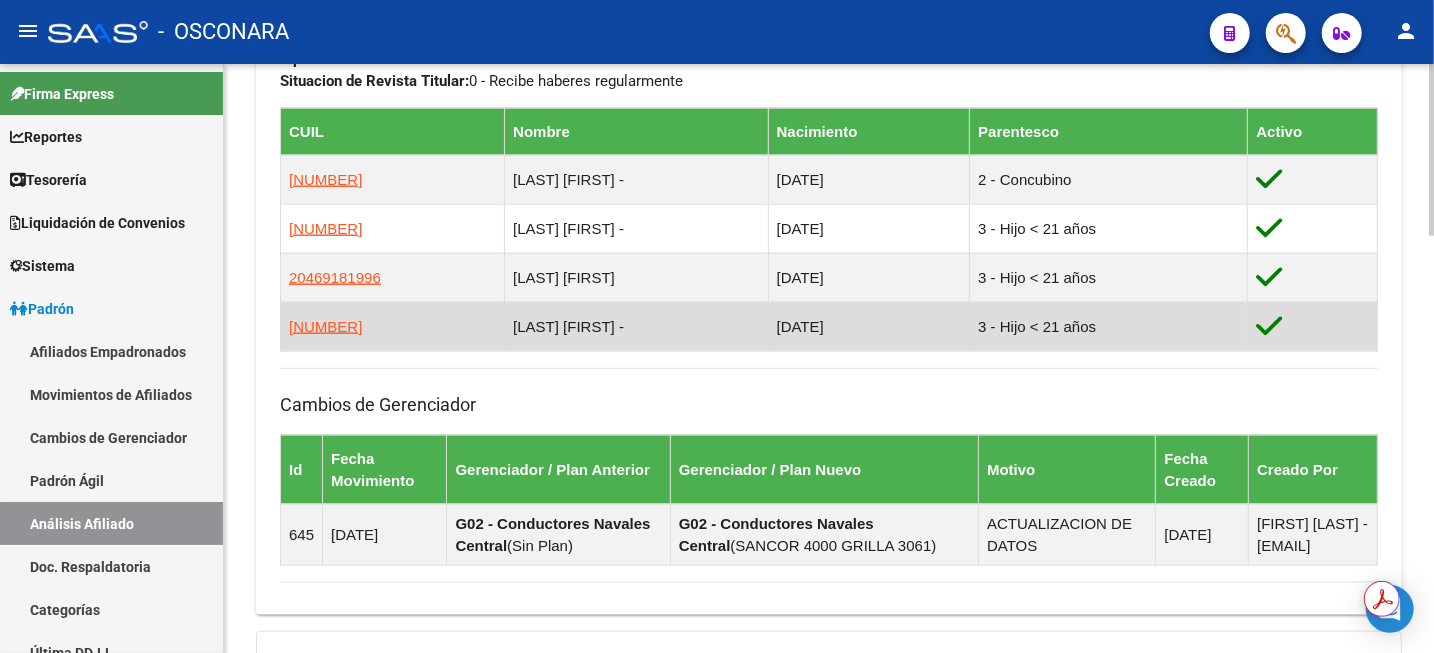 drag, startPoint x: 381, startPoint y: 328, endPoint x: 285, endPoint y: 334, distance: 96.18732 